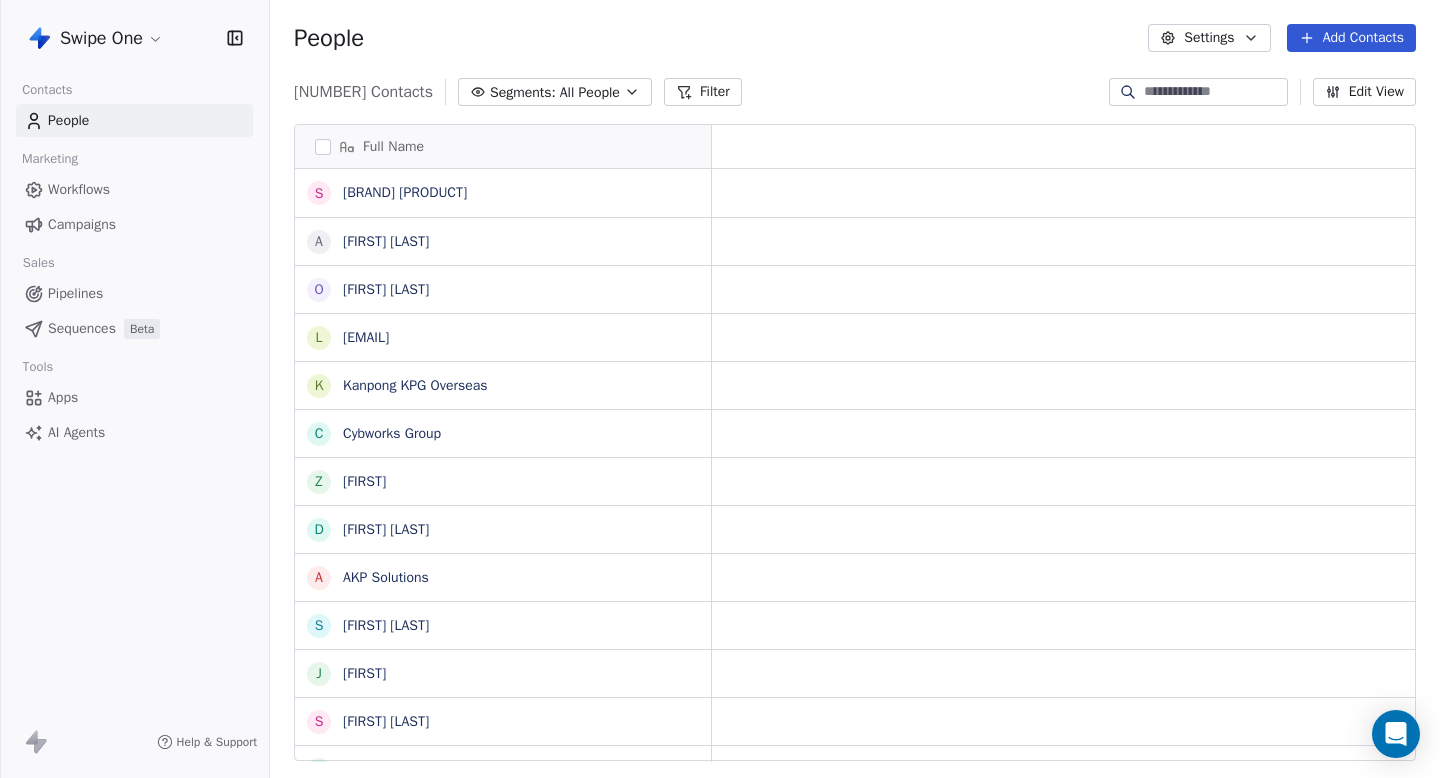 scroll, scrollTop: 0, scrollLeft: 0, axis: both 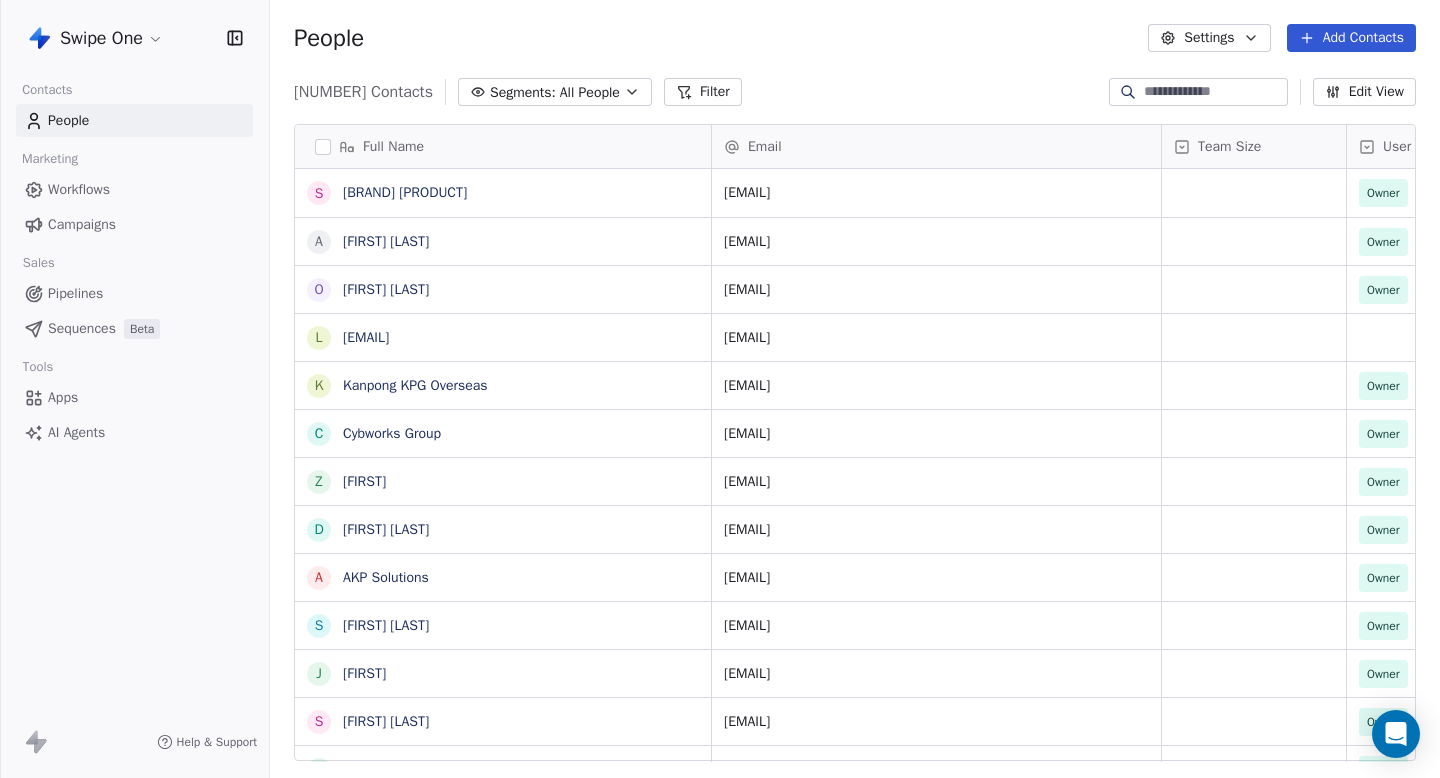 click on "Swipe One Contacts People Marketing Workflows Campaigns Sales Pipelines Sequences Beta Tools Apps AI Agents Help & Support People Settings Add Contacts [NUMBER] Contacts Segments: All People Filter Edit View Tag Add to Sequence Export Full Name S SwipeOne Dev A Akshara Naidu Darapaneni O Obie Brown l lory@[REDACTED] K Kanpong KPG Overseas C Cybworks Group Z Zieman D Dale Williams A AKP Solutions S Stinah VA J Johan S Steve Cowart J Jeran Meah G Gianluca Guazzotti Y Yogesh Kumar e educadd ads a ankur@[REDACTED] A Ayokunle Spencer W Wesley Henderiks I Ingo Reichert U Umesh Kumawat J Justin Slabbert C Christopher Smith r richard liu D Daniel s shahinur@[REDACTED] n nahid@[REDACTED] A Akshara Darapaneni D Deepak Suman D Dhruv Dalsaniya r rebeccaphanwfg@[REDACTED] t tw52613000@[REDACTED] j jordan@[REDACTED] Email Team Size User Type Created Date IST Last Updated Date IST Email Marketing Consent [EMAIL] Owner [MONTH] [DAY], [YEAR] [HOUR]:[MINUTE] [AM/PM] [MONTH] [DAY], [YEAR] [HOUR]:[MINUTE] [AM/PM] Subscribed Owner" at bounding box center [720, 389] 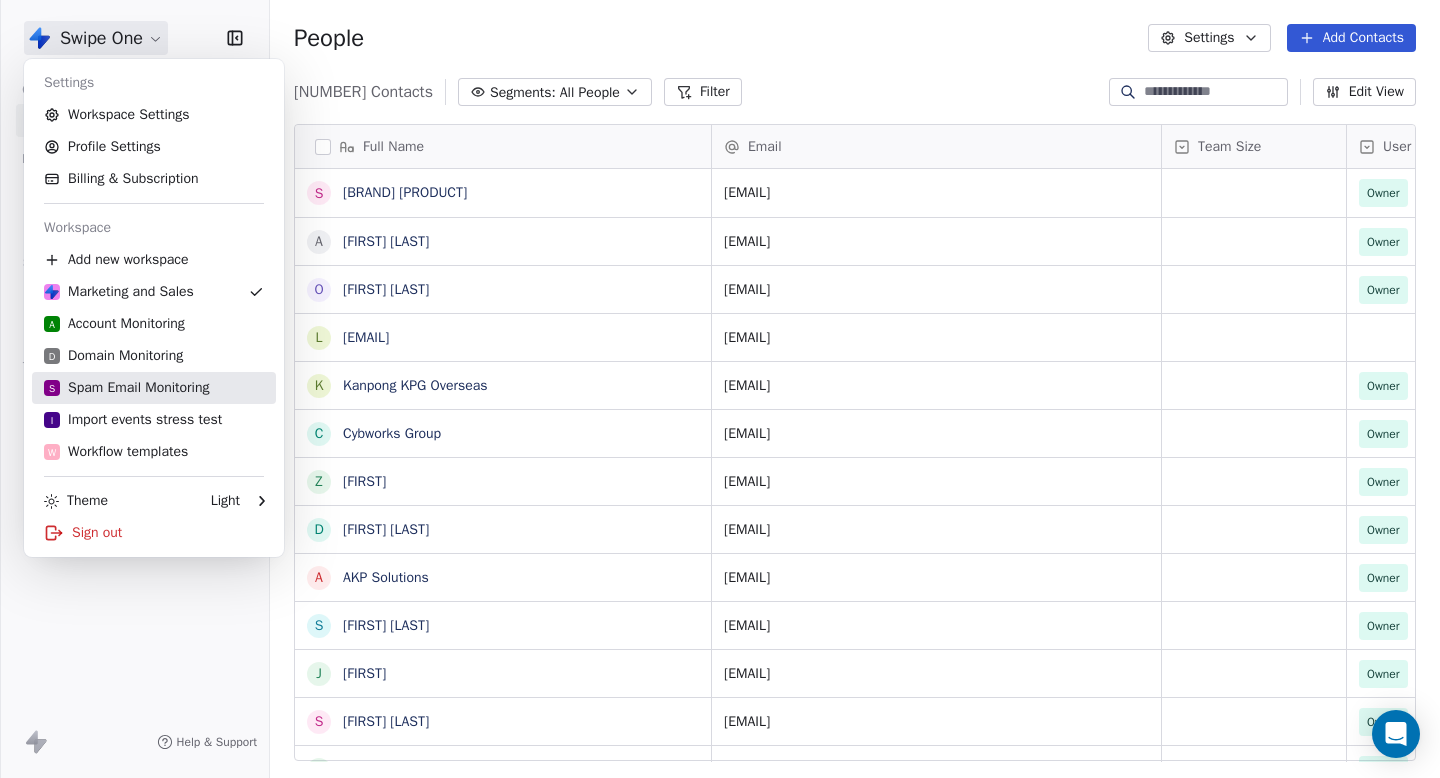 click on "S Spam Email Monitoring" at bounding box center (126, 388) 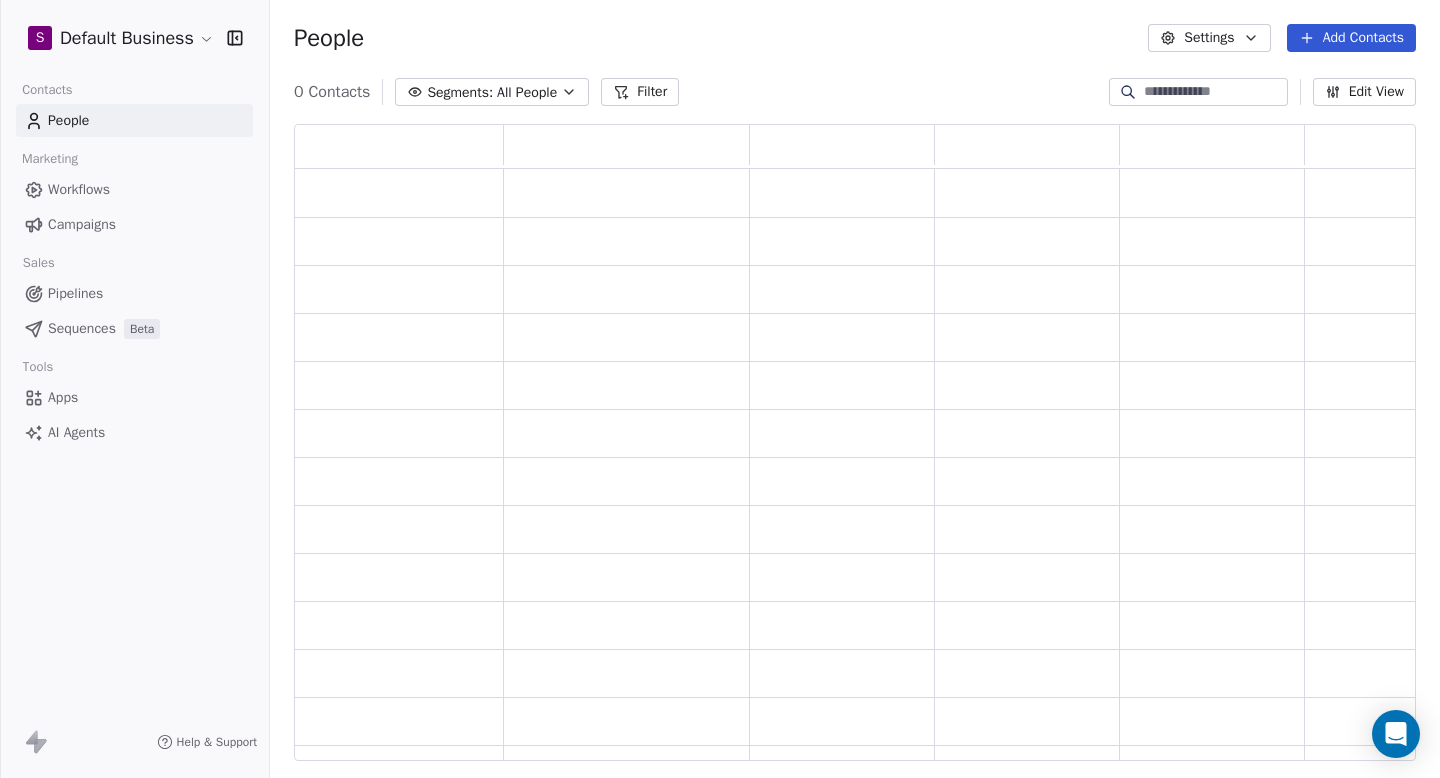 scroll, scrollTop: 1, scrollLeft: 1, axis: both 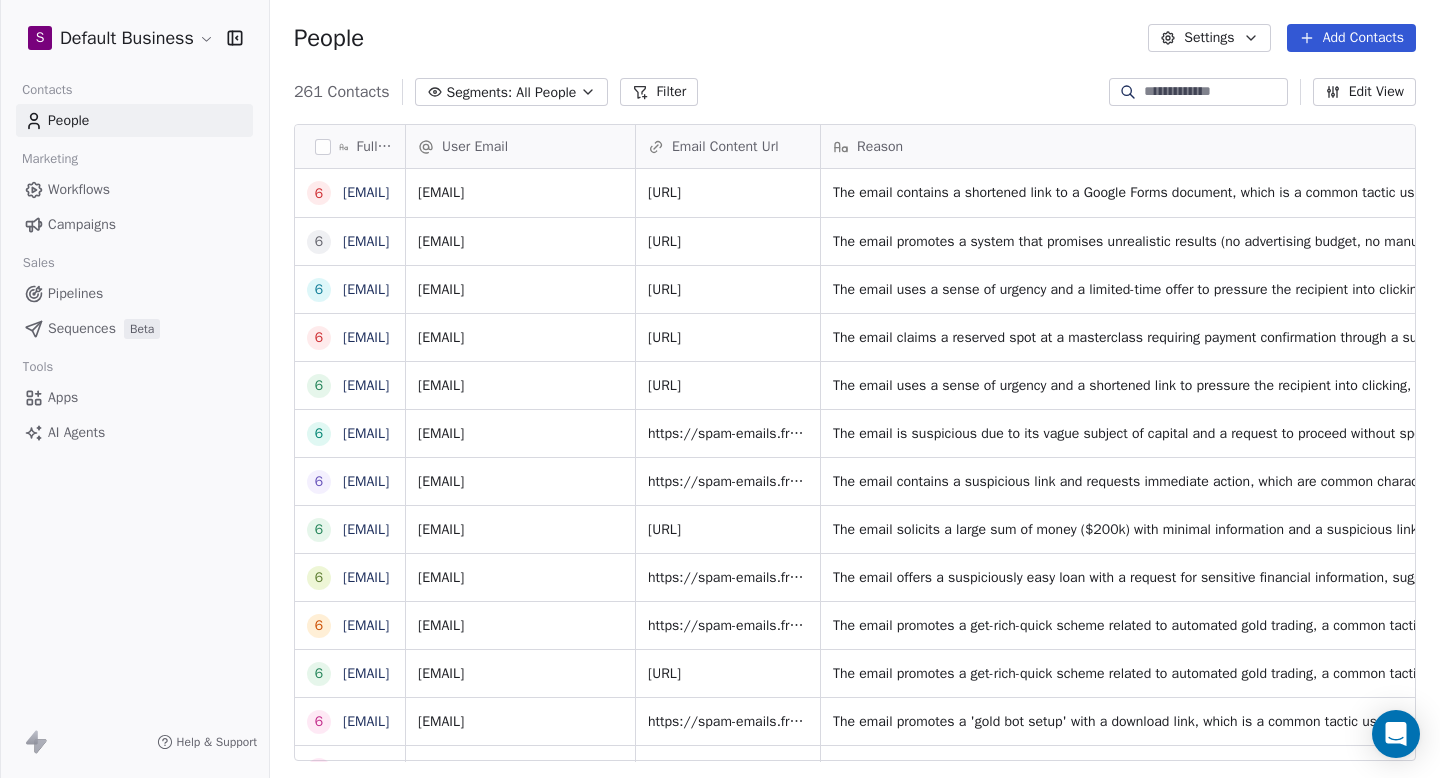 click at bounding box center [1214, 92] 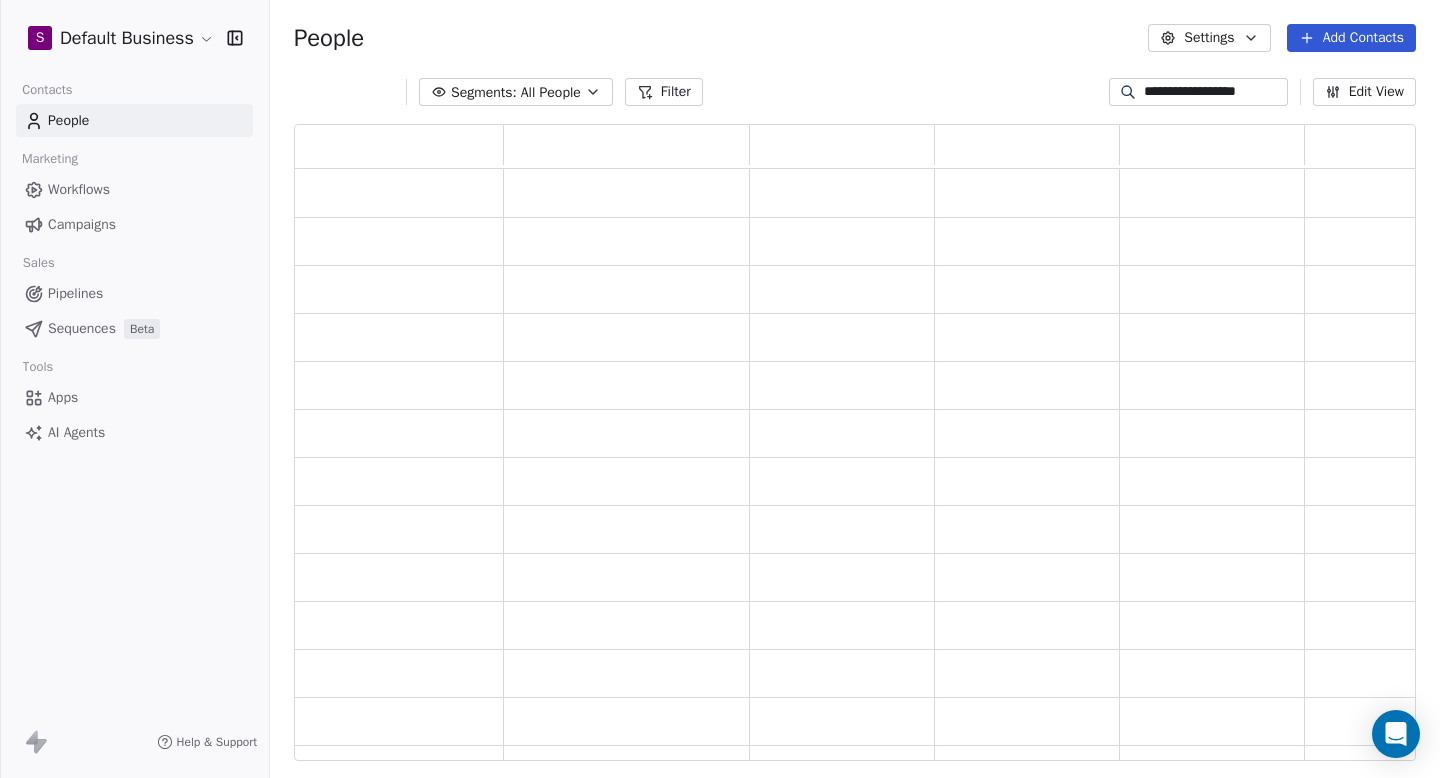 scroll, scrollTop: 1, scrollLeft: 1, axis: both 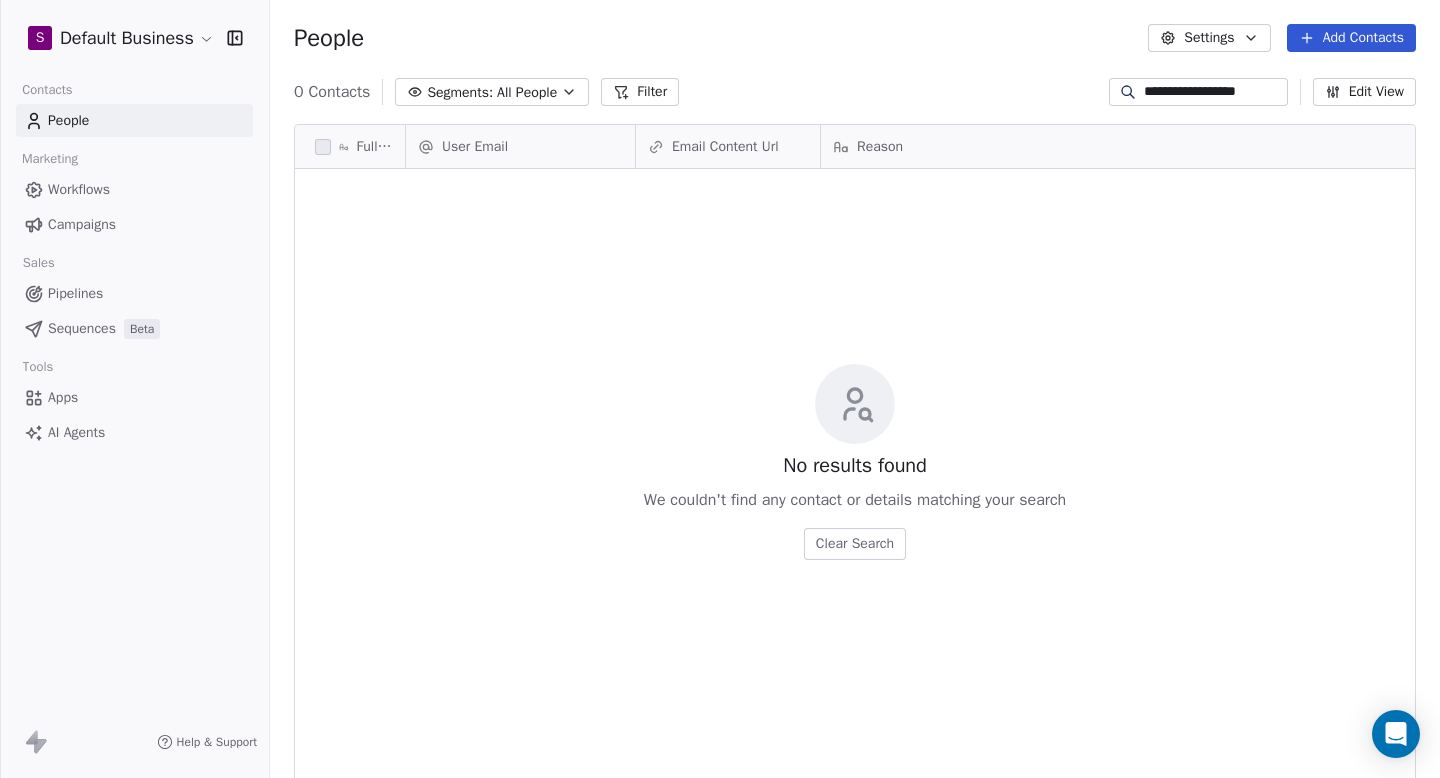type on "**********" 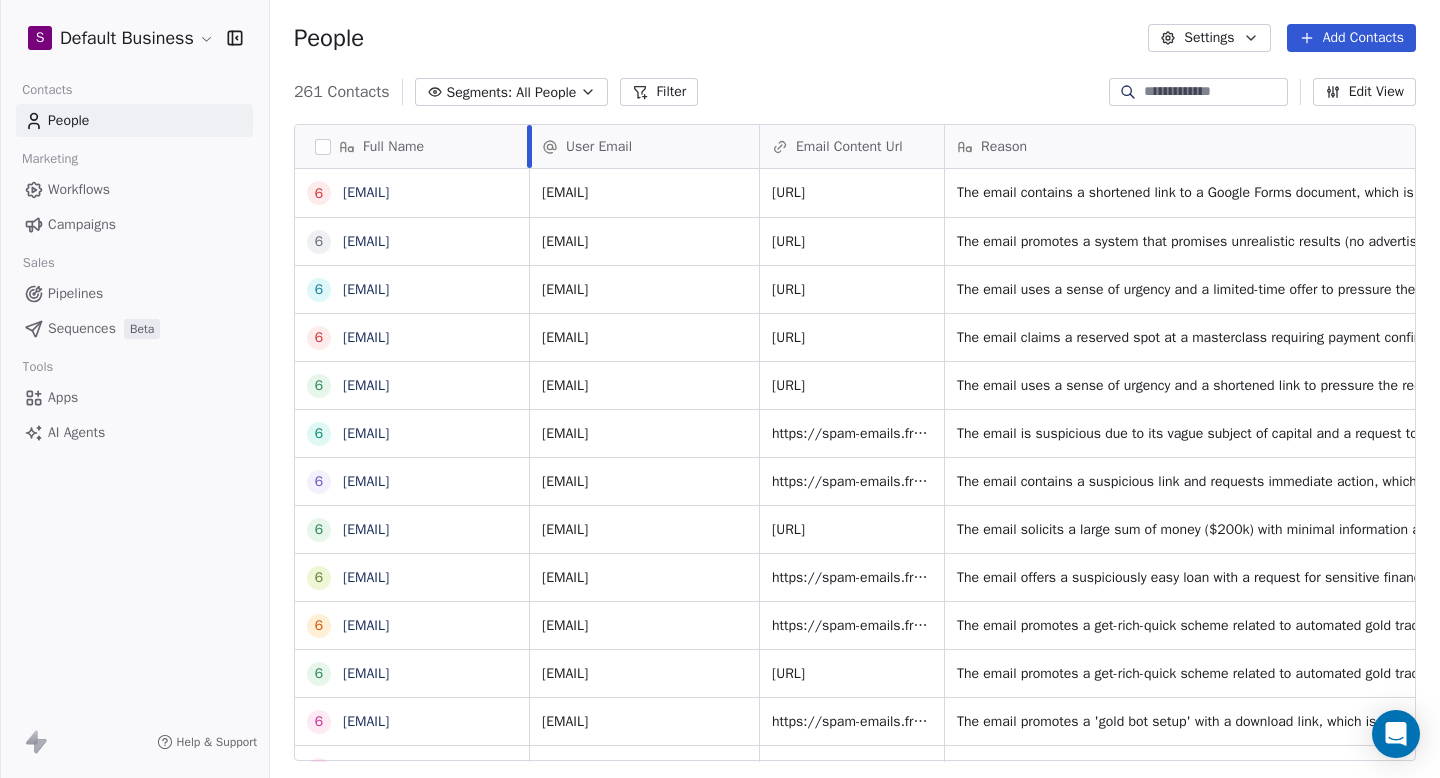 drag, startPoint x: 406, startPoint y: 148, endPoint x: 530, endPoint y: 158, distance: 124.40257 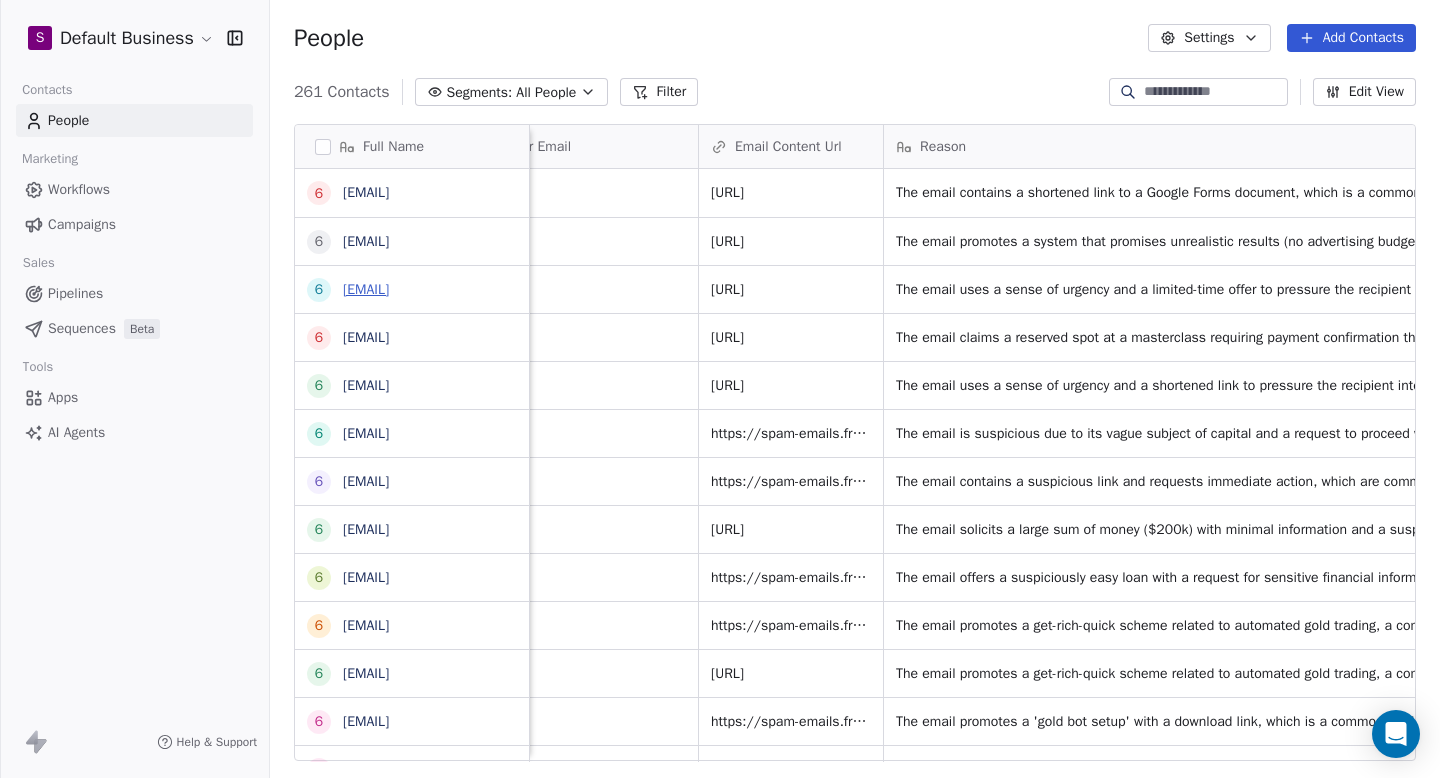 scroll, scrollTop: 0, scrollLeft: 0, axis: both 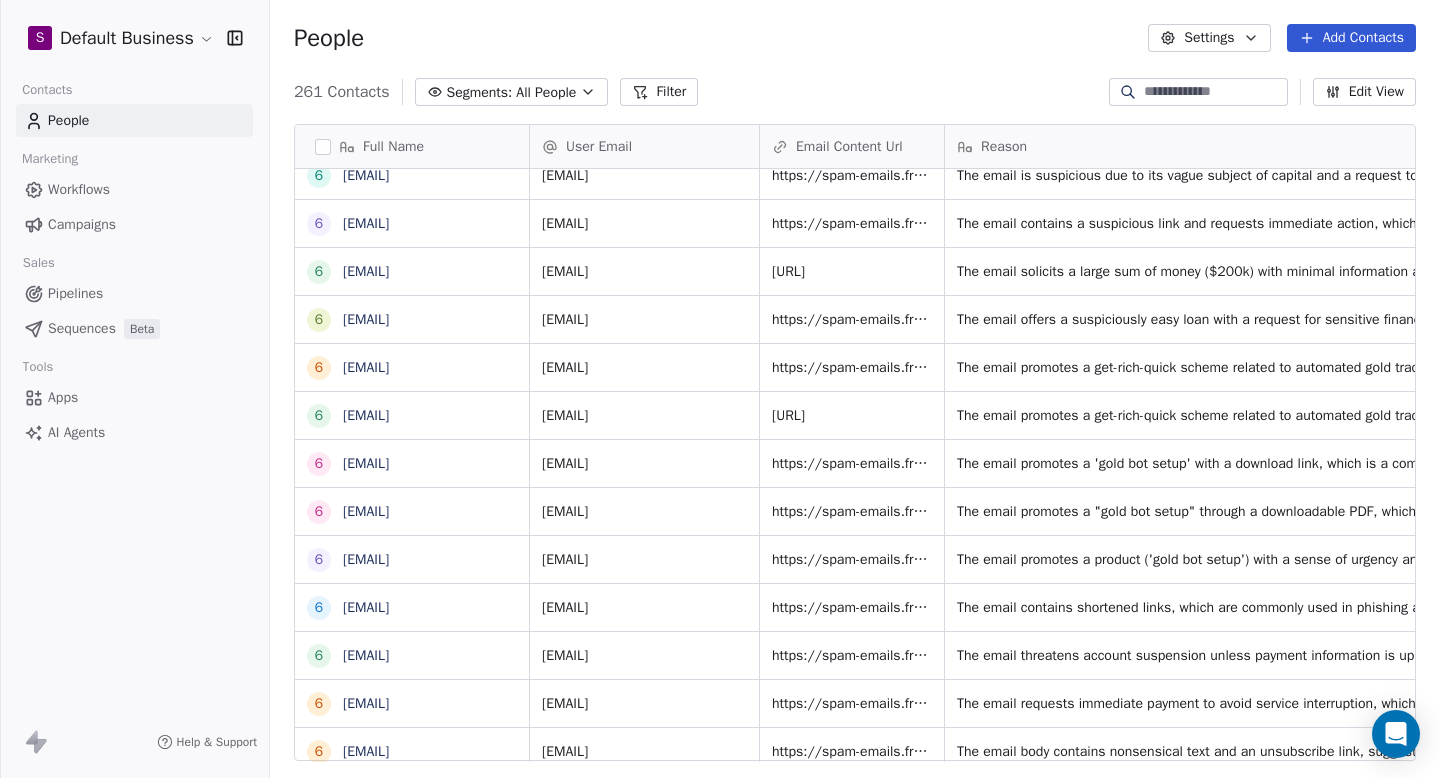 type 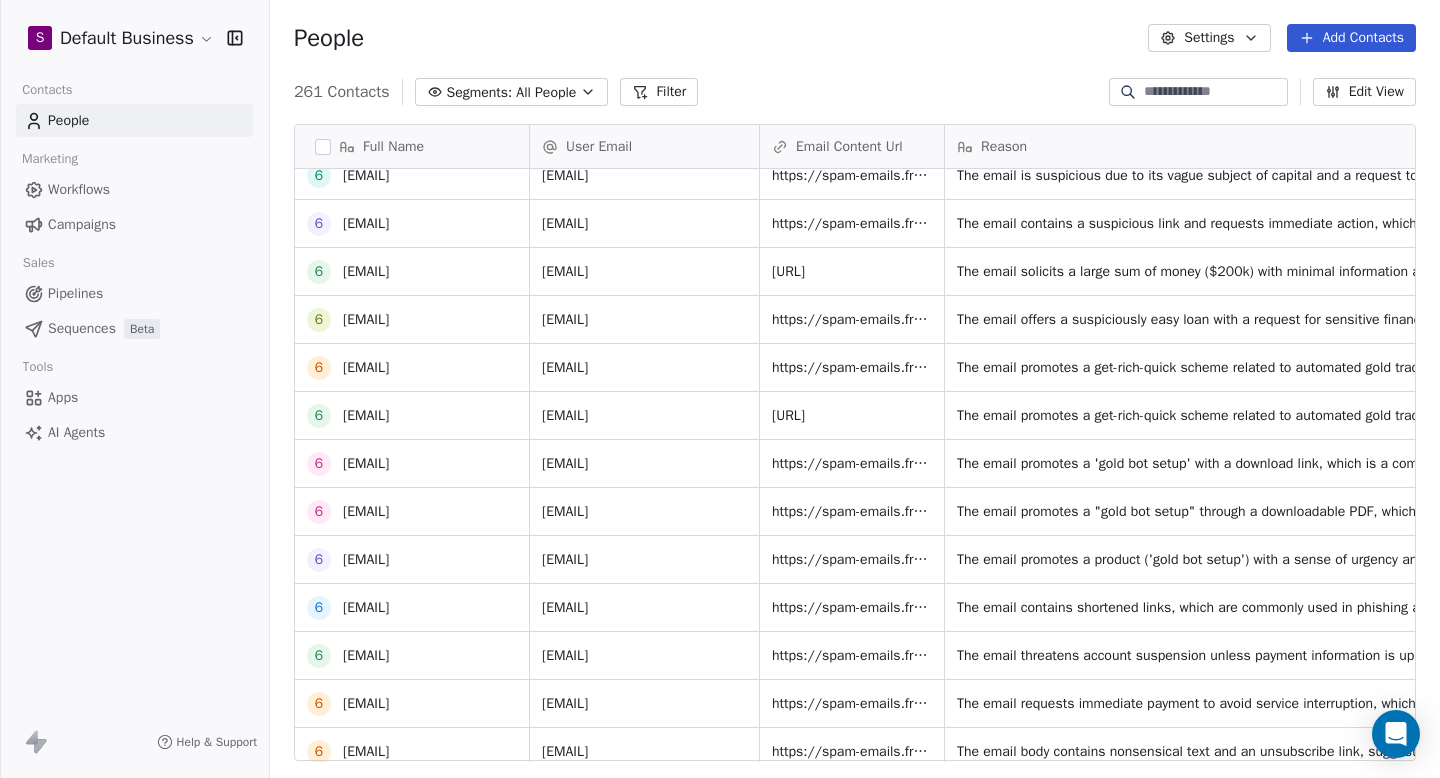 scroll, scrollTop: 284, scrollLeft: 0, axis: vertical 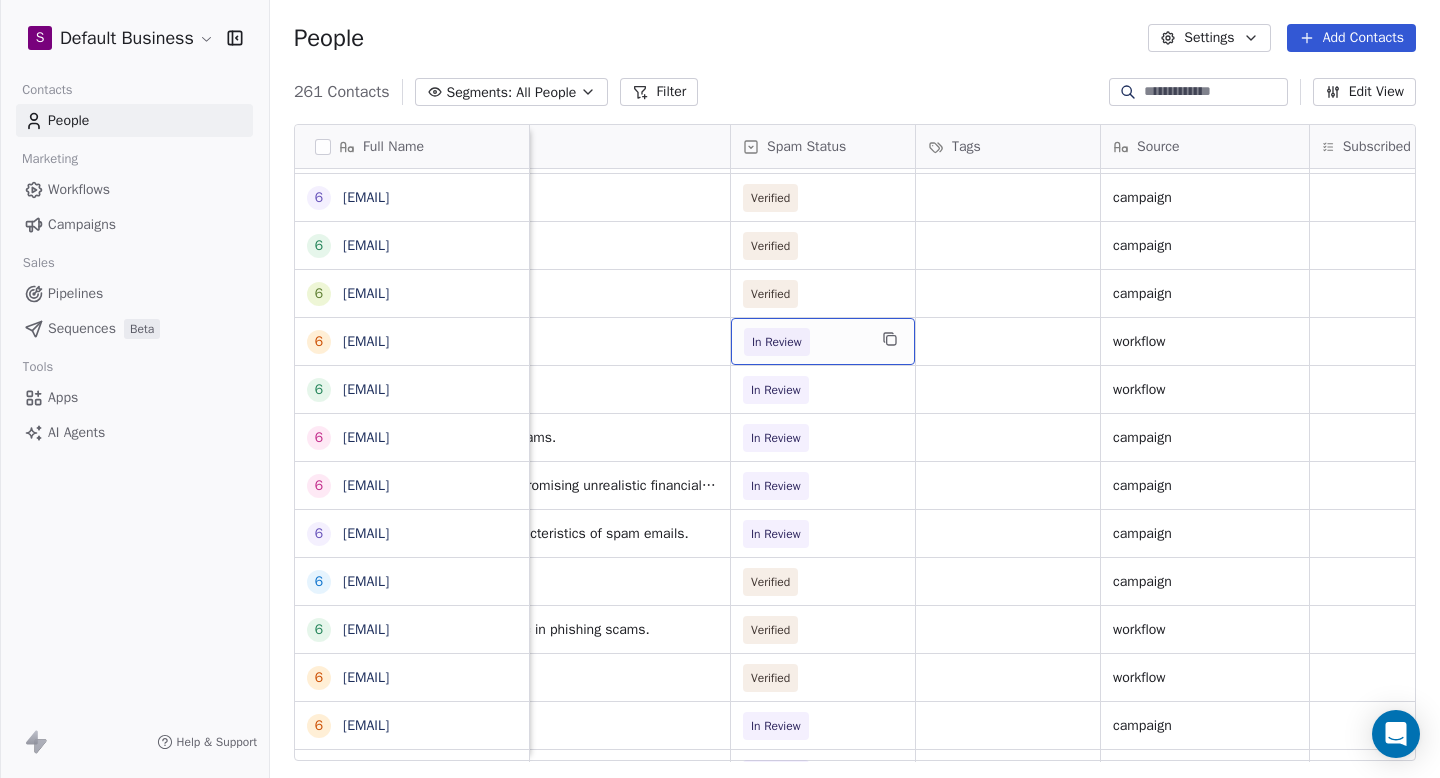 click on "In Review" at bounding box center (805, 342) 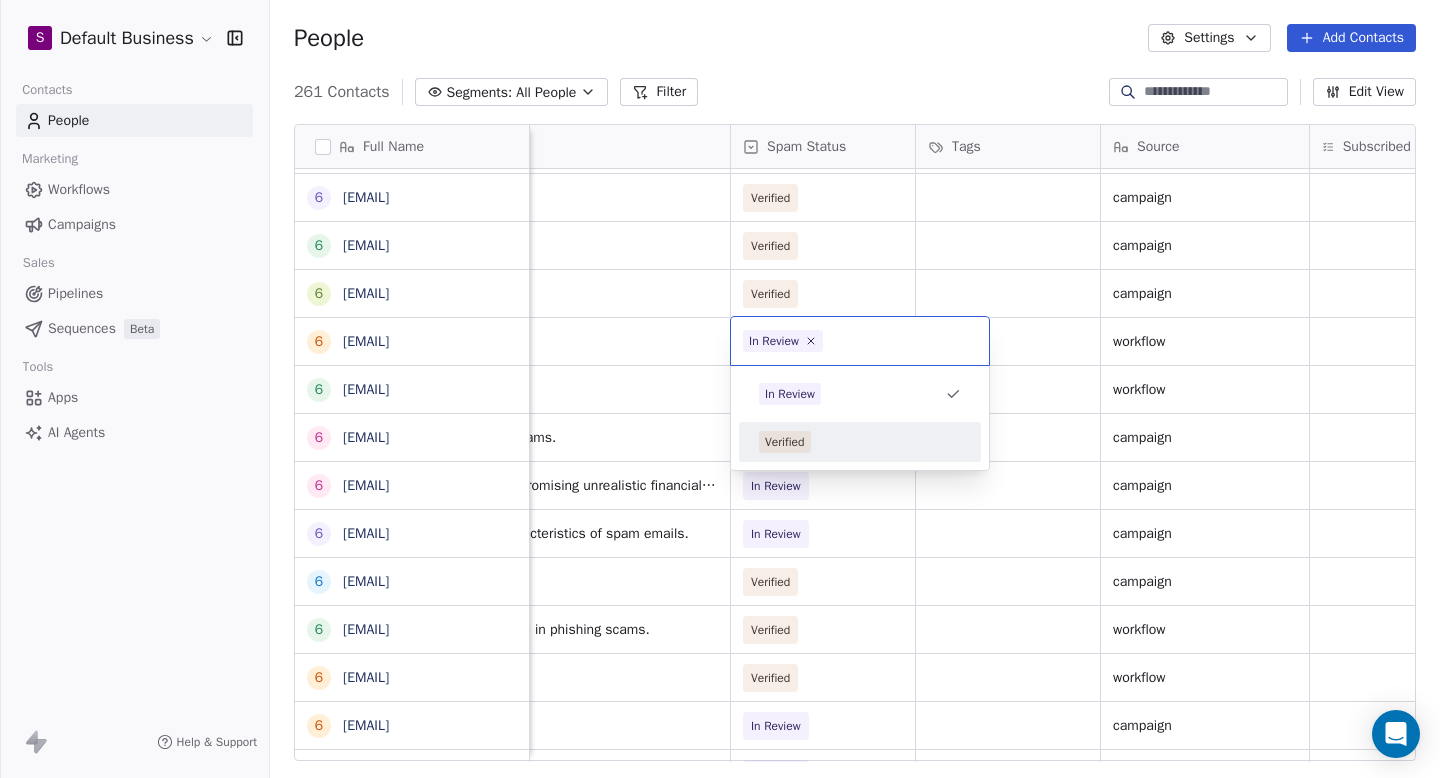 click on "Verified" at bounding box center [860, 442] 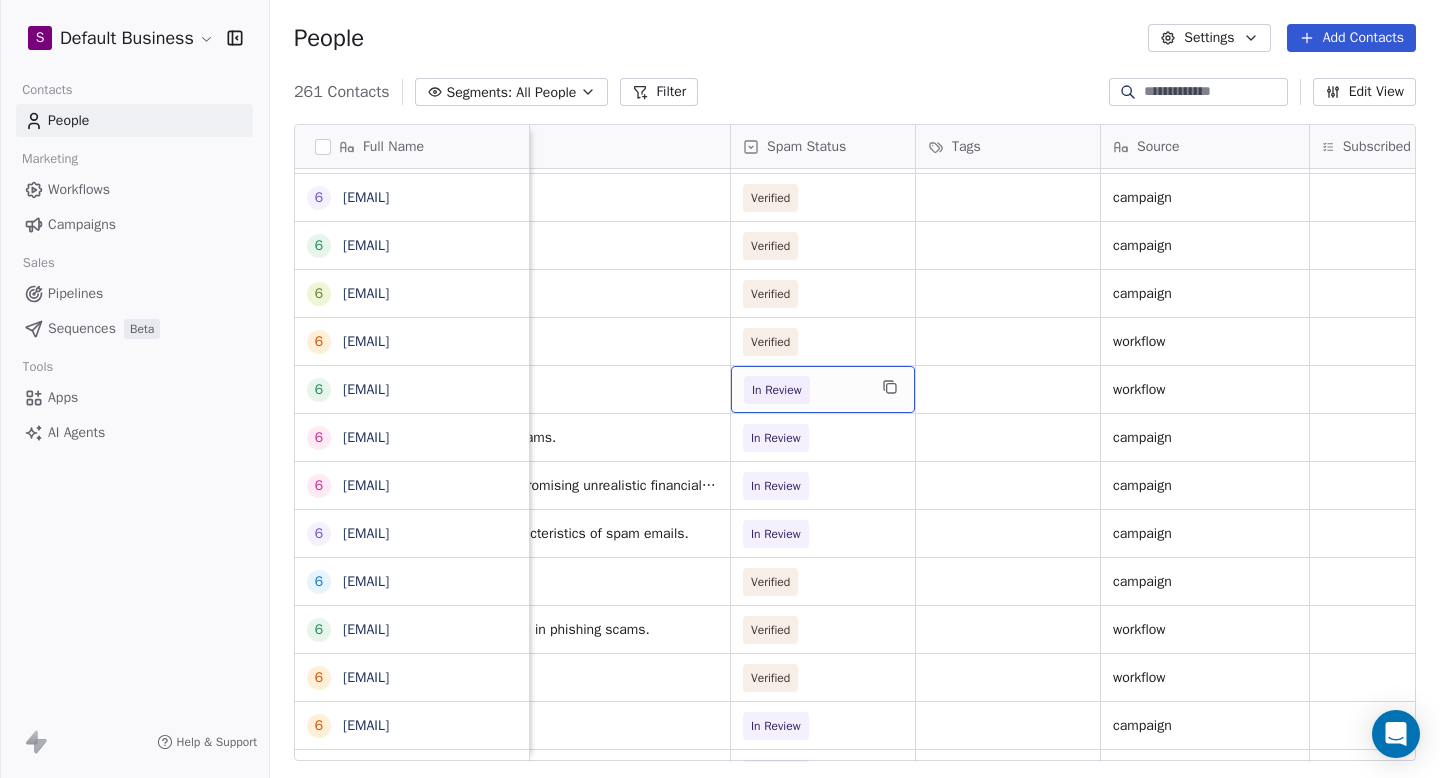 click on "In Review" at bounding box center [805, 390] 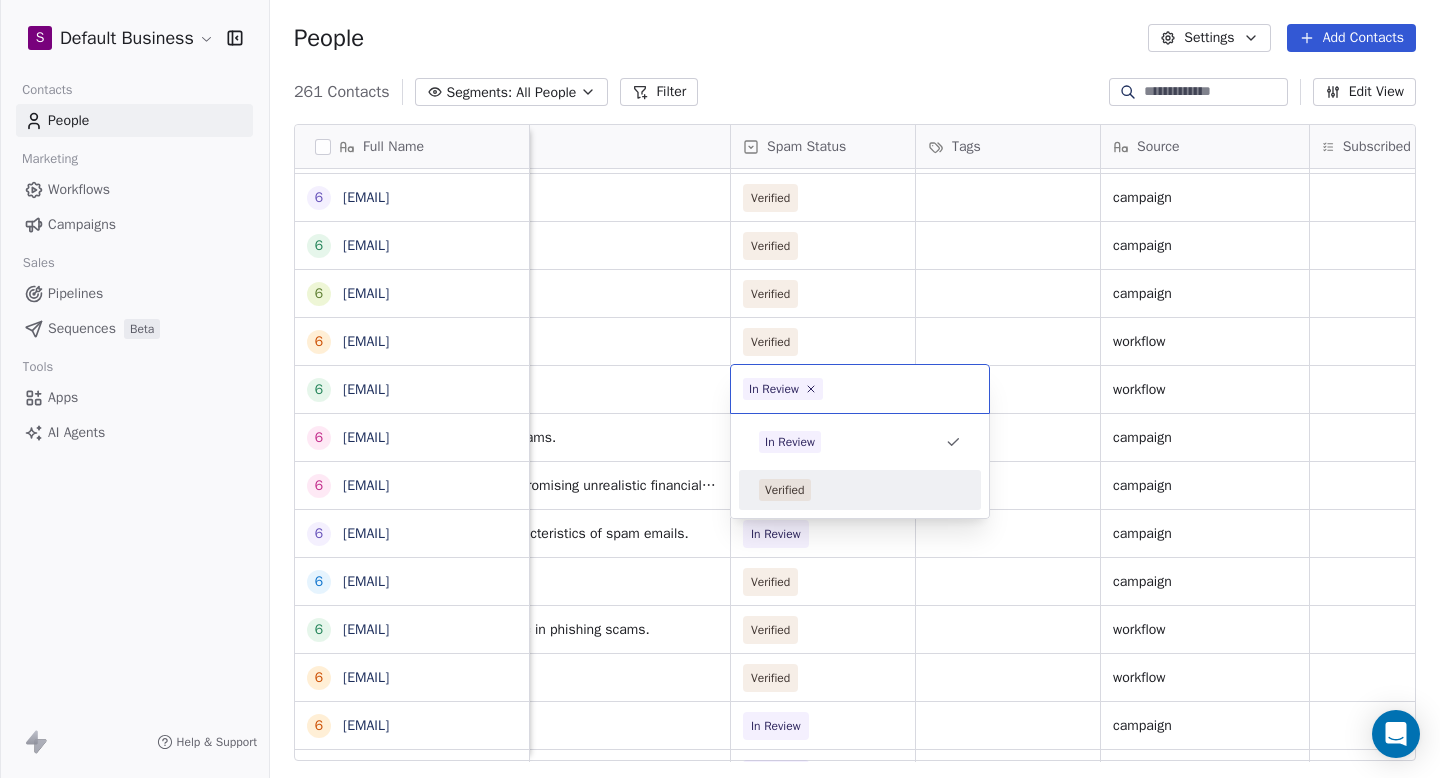 click on "Verified" at bounding box center (785, 490) 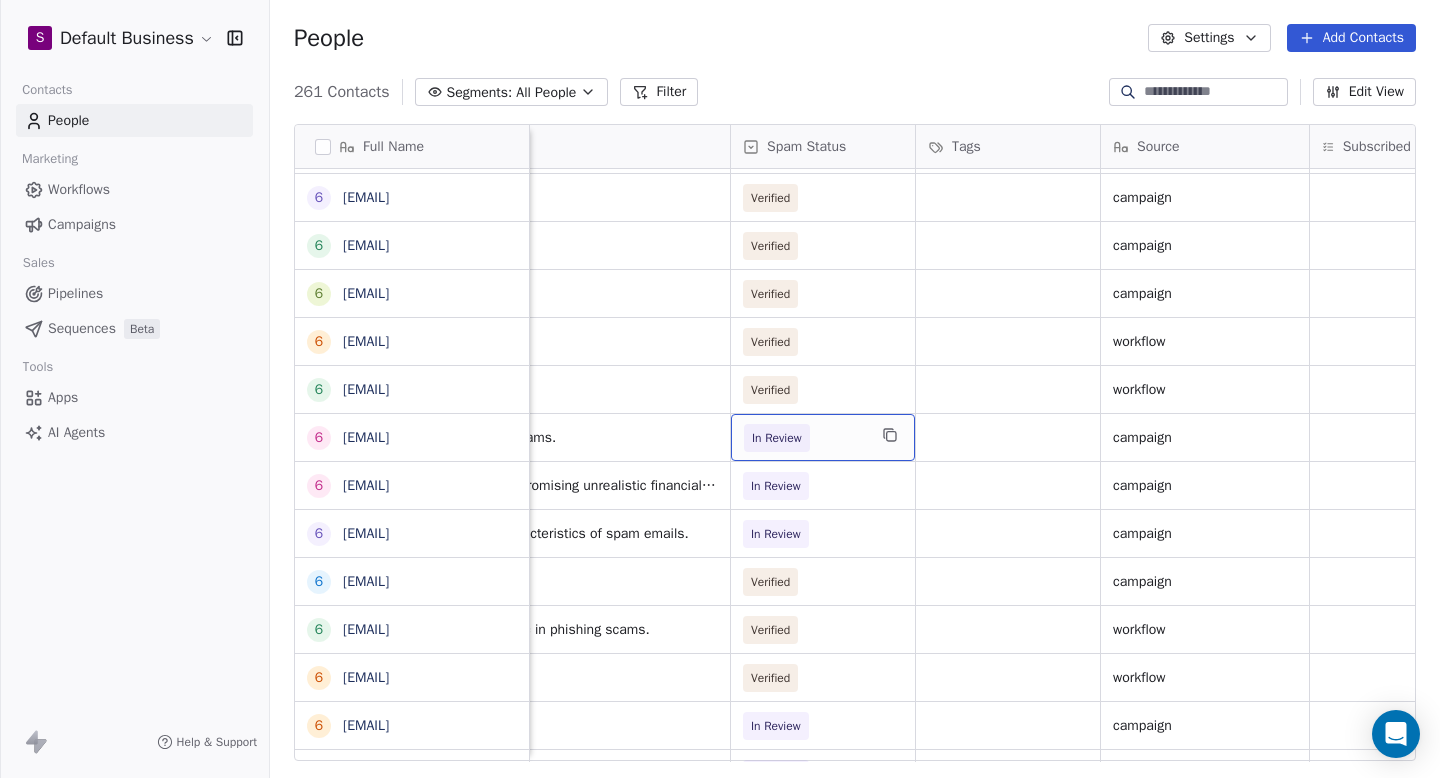 click on "In Review" at bounding box center [805, 438] 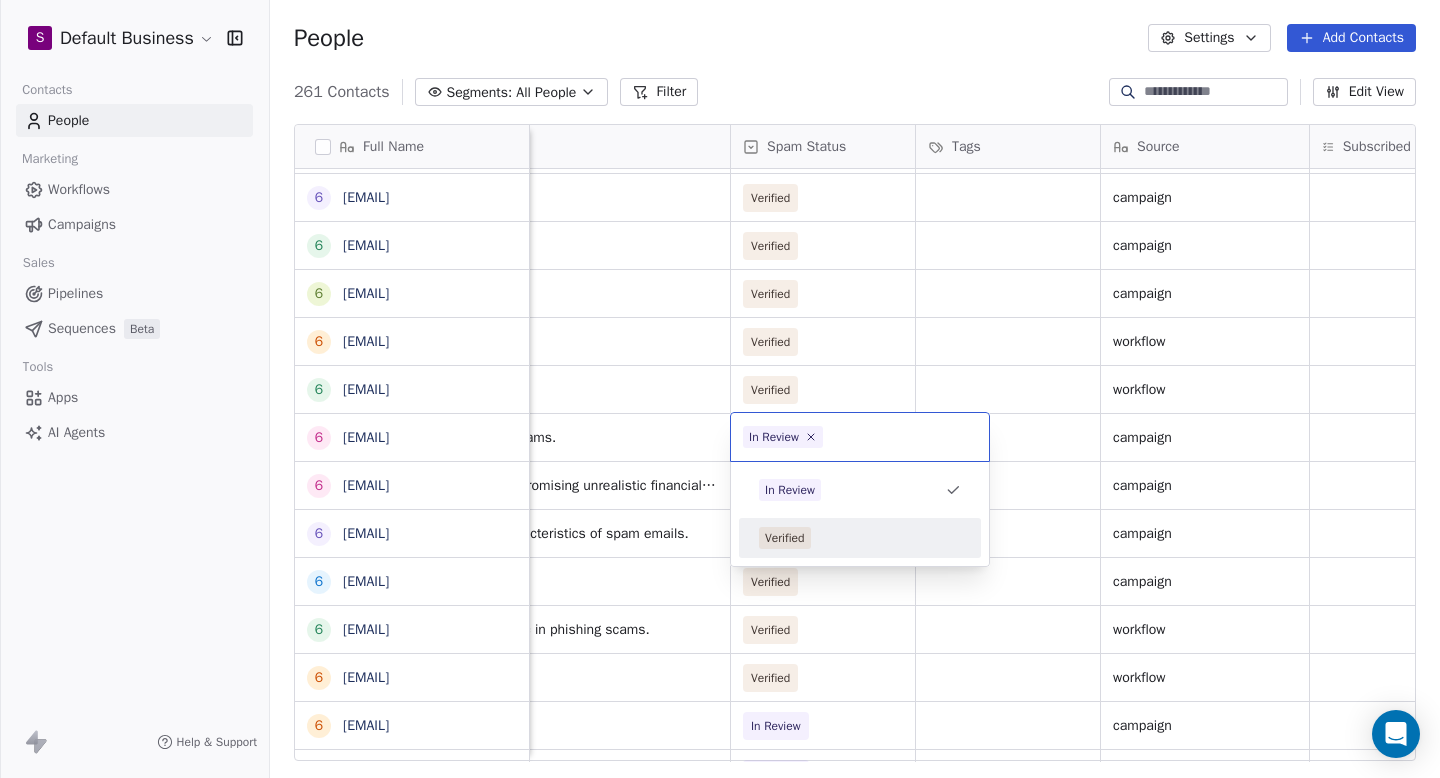 click on "Verified" at bounding box center [860, 538] 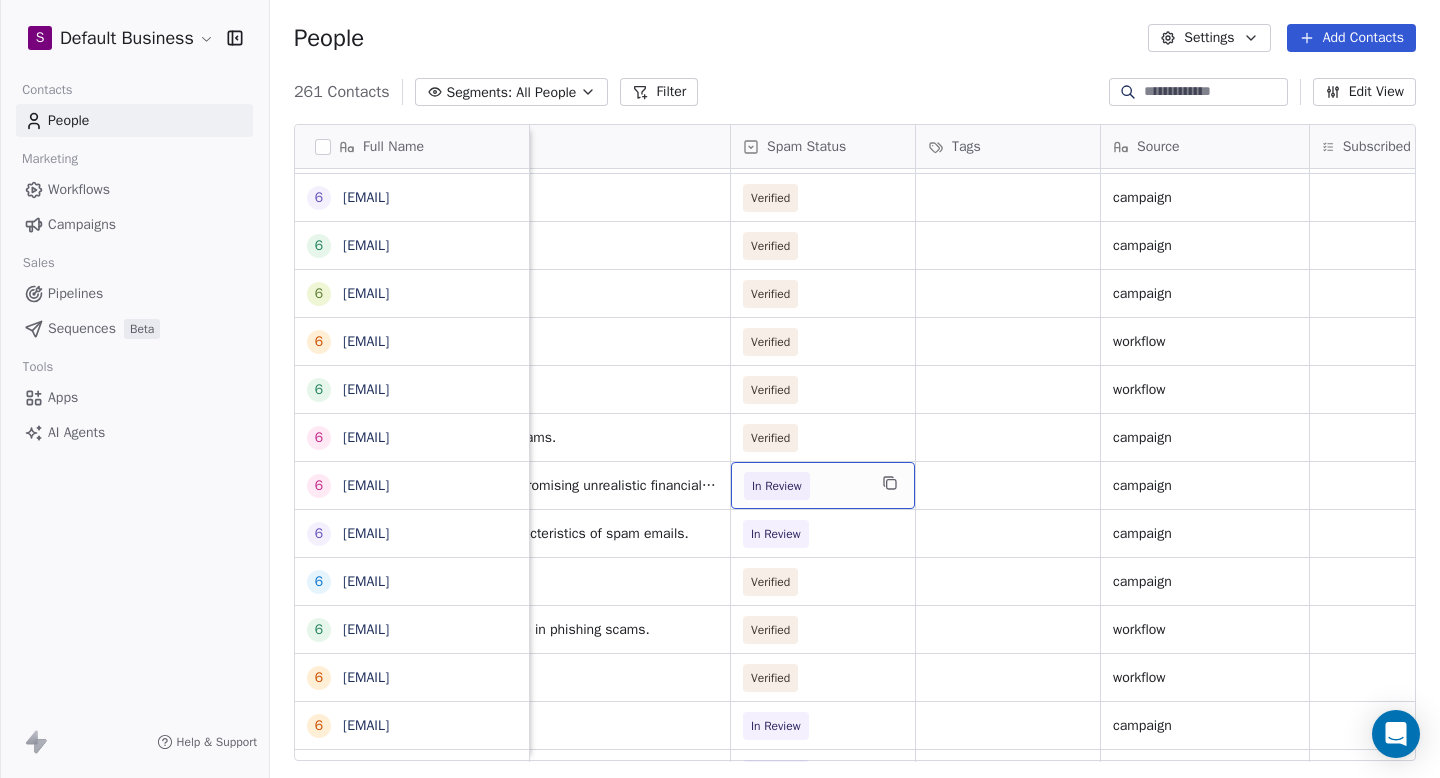 click on "In Review" at bounding box center (805, 486) 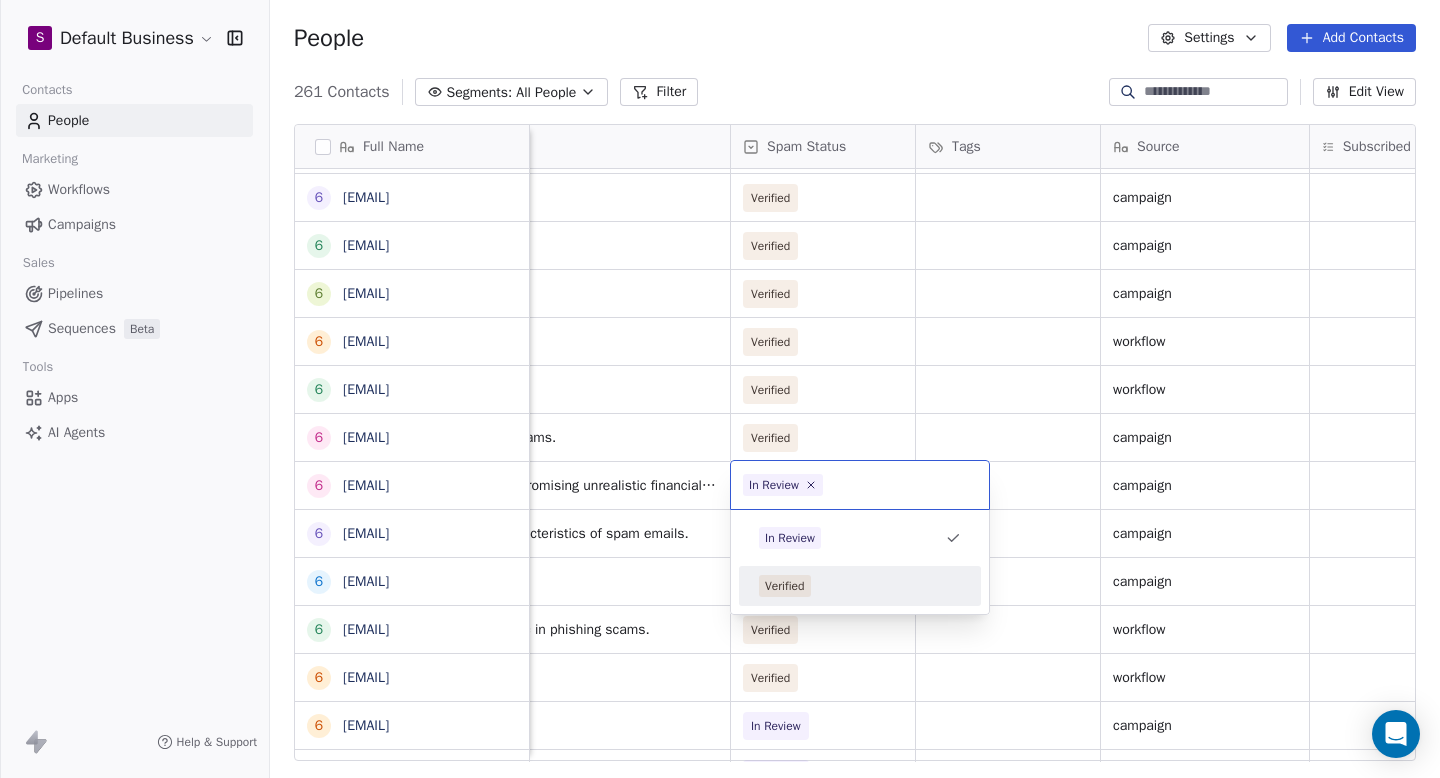 click on "Verified" at bounding box center (860, 586) 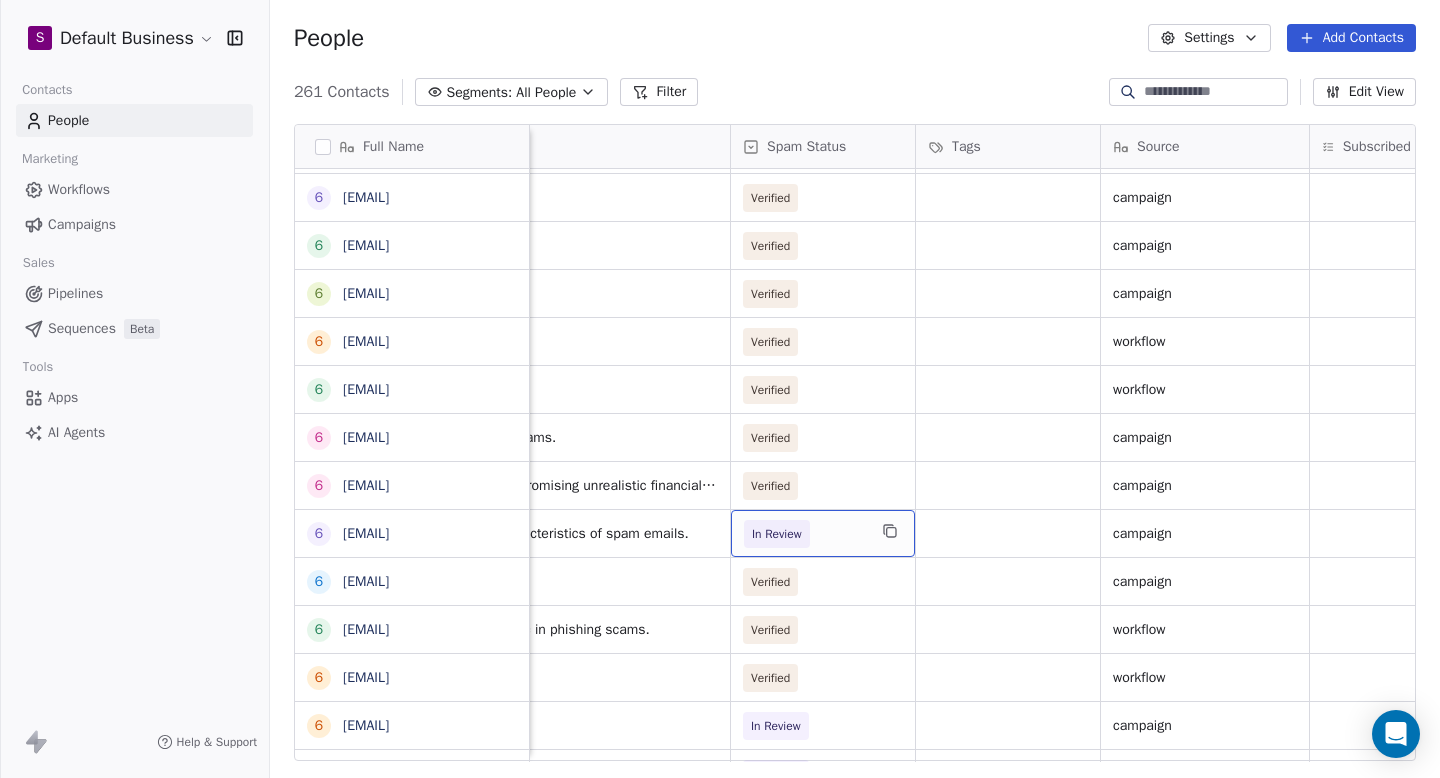 click on "In Review" at bounding box center (805, 534) 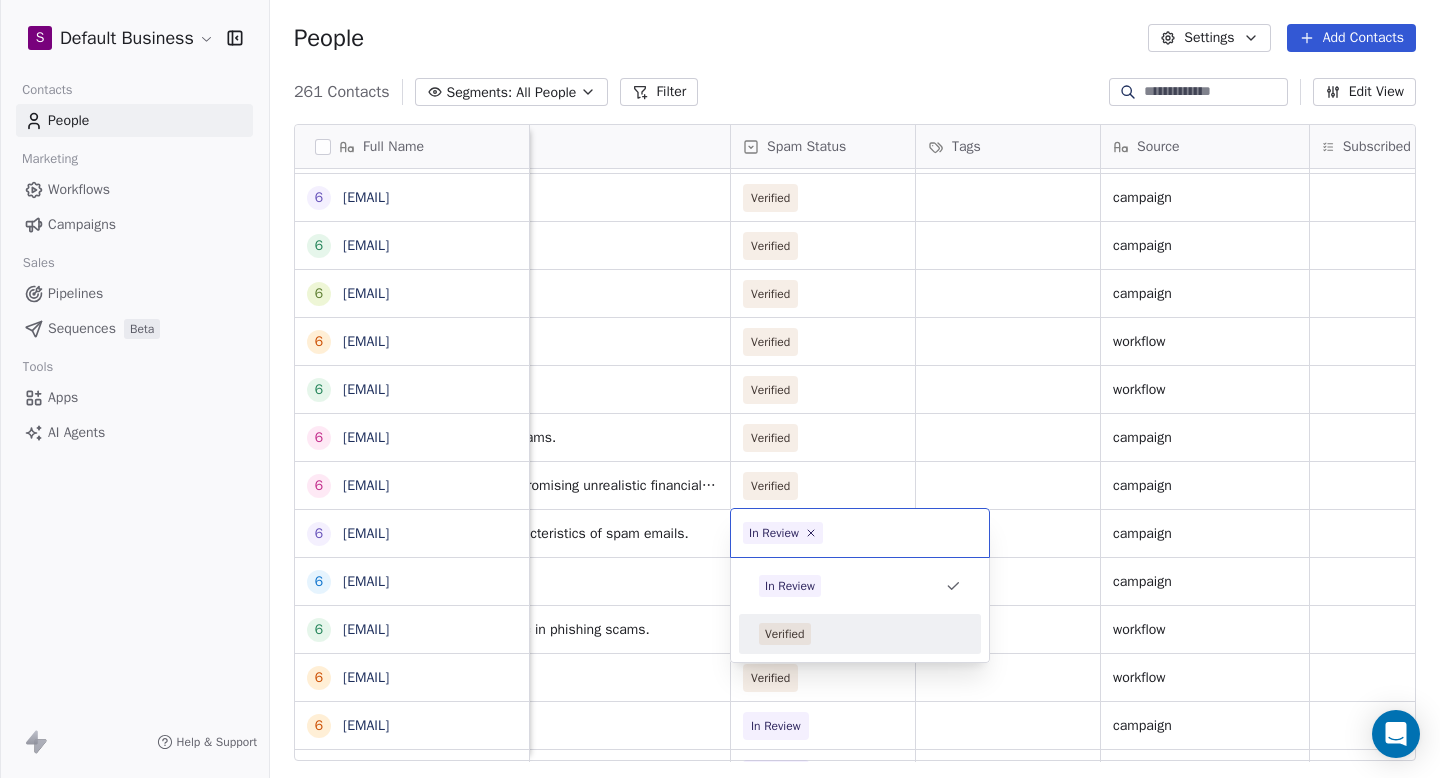 click on "Verified" at bounding box center [785, 634] 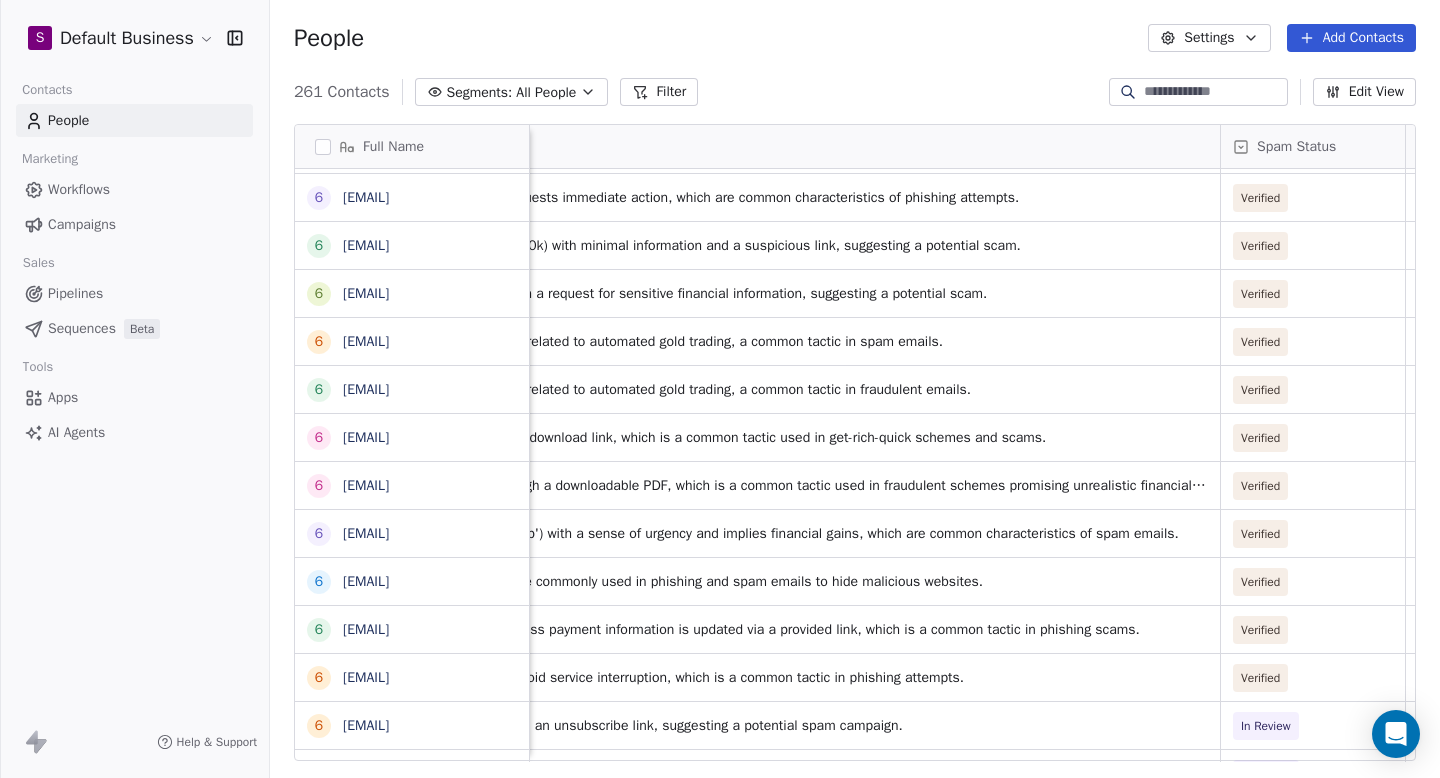 scroll, scrollTop: 0, scrollLeft: 0, axis: both 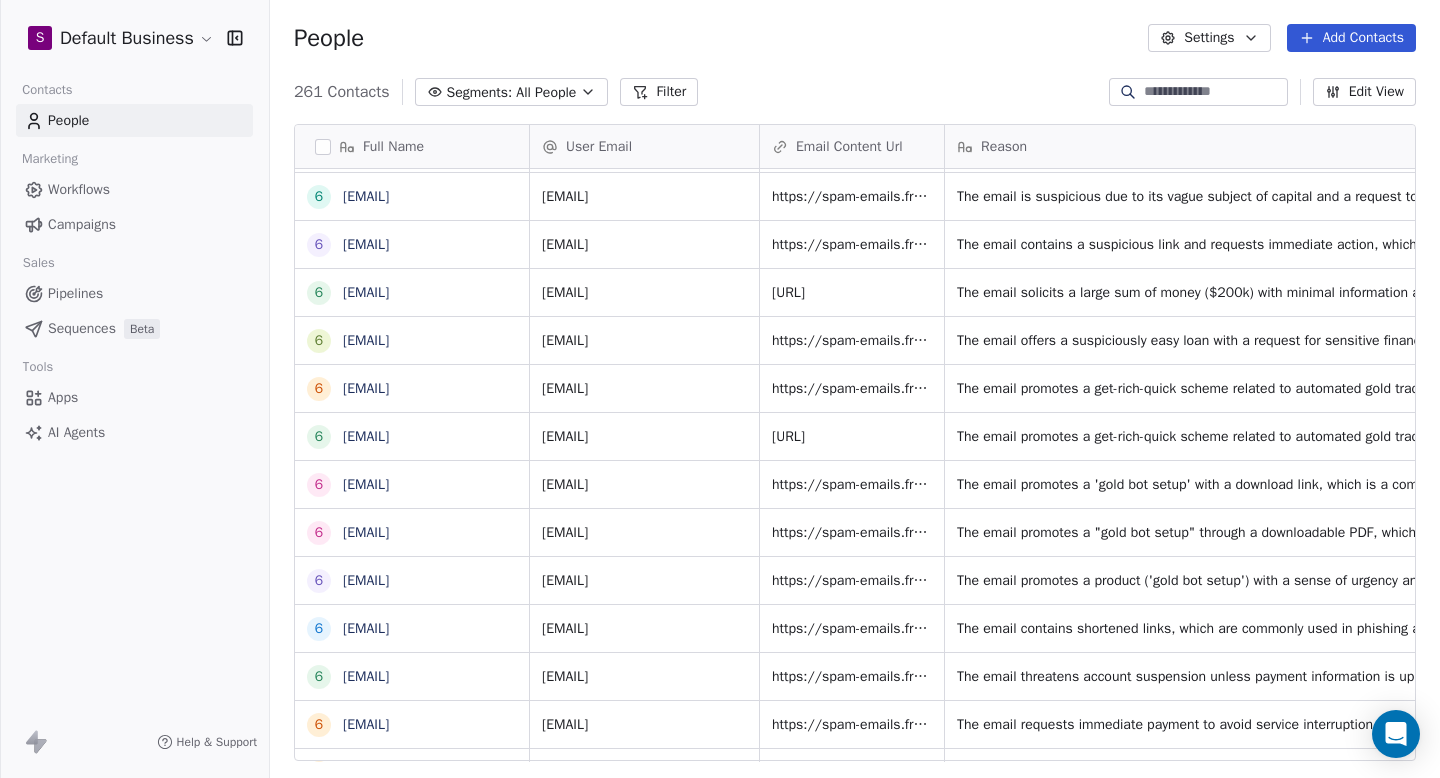click on "Email Marketing Consent gisoj94141@[REDACTED].com Owner [MONTH] [DAY], [YEAR] [HOUR]:[MINUTE] [AM/PM] [MONTH] [DAY], [YEAR] [HOUR]:[MINUTE] [AM/PM] Subscribed Owner" at bounding box center (720, 389) 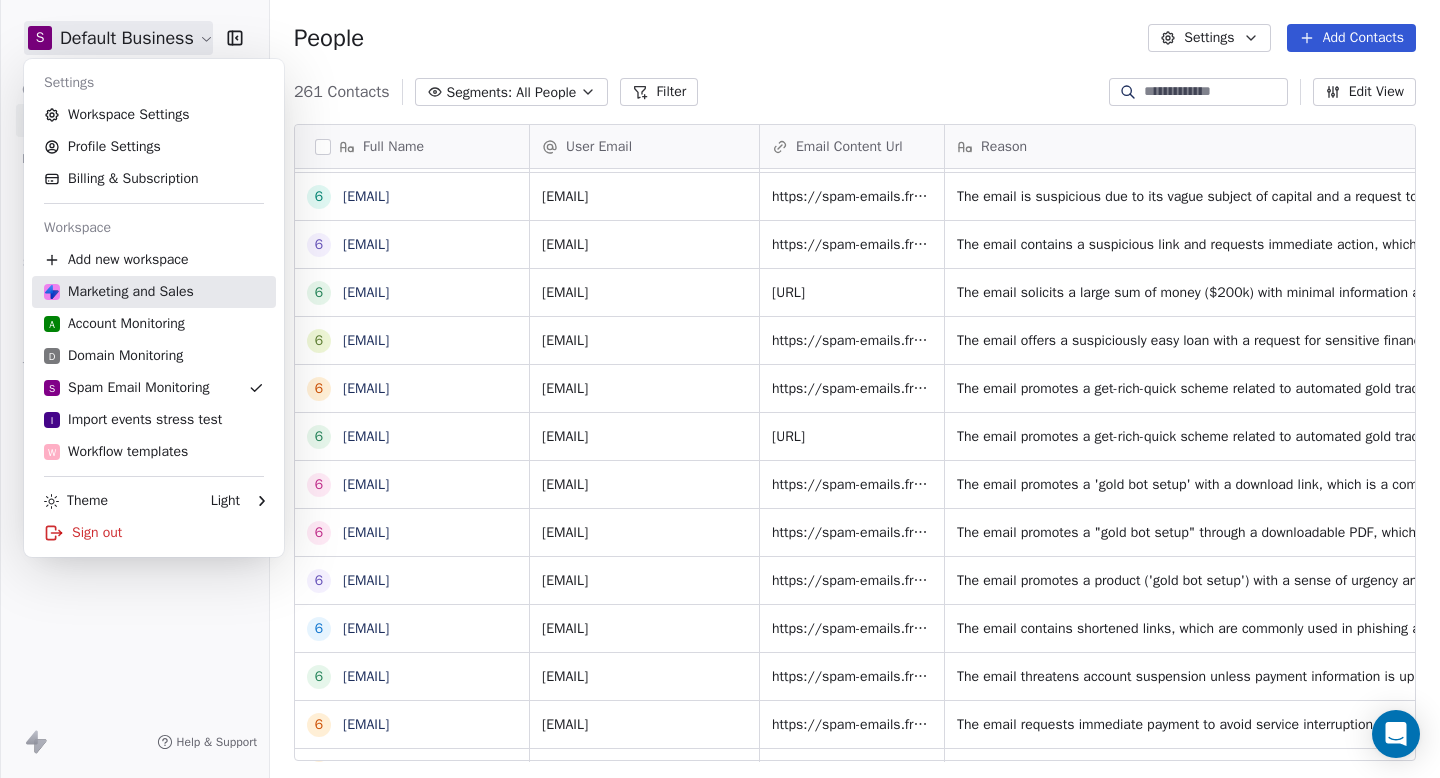 click on "Marketing and Sales" at bounding box center [119, 292] 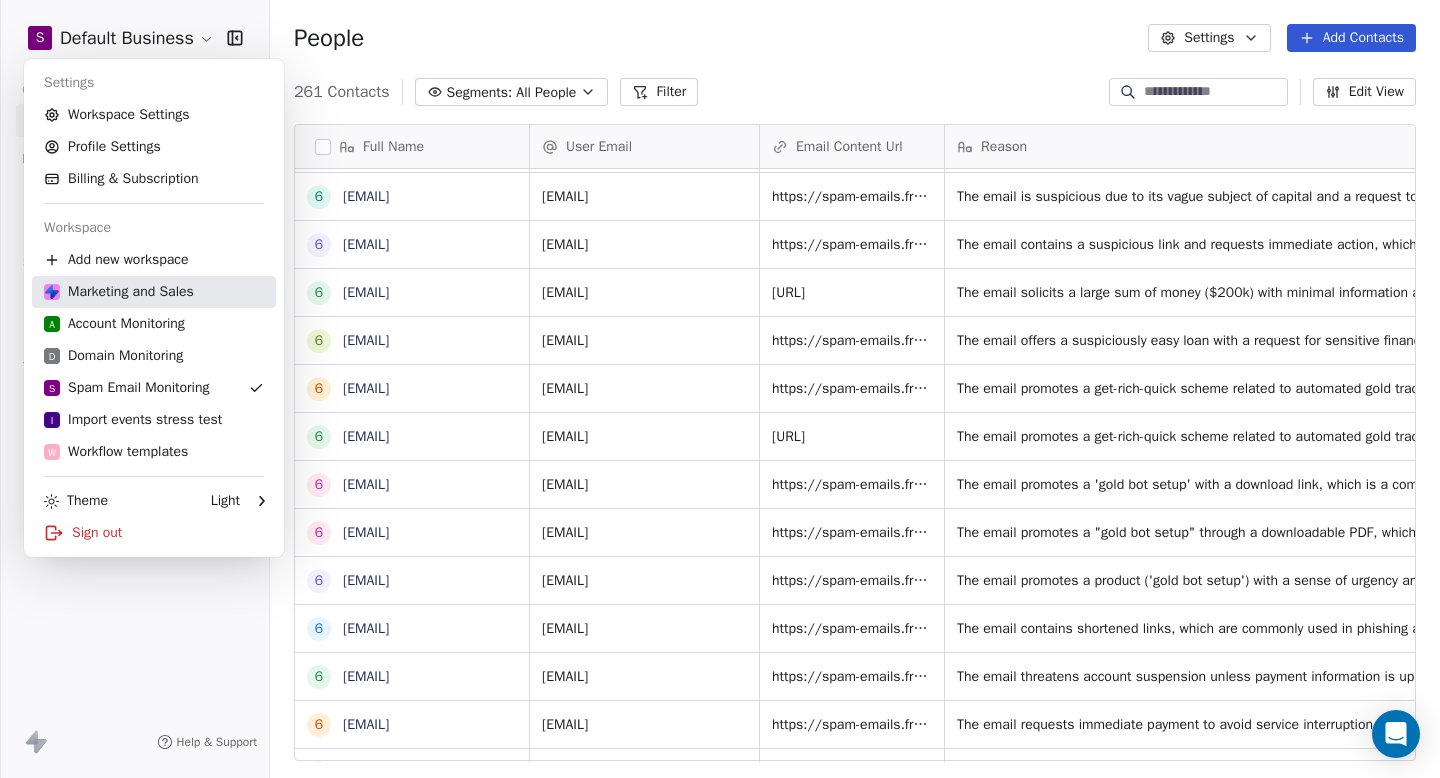 scroll, scrollTop: 0, scrollLeft: 0, axis: both 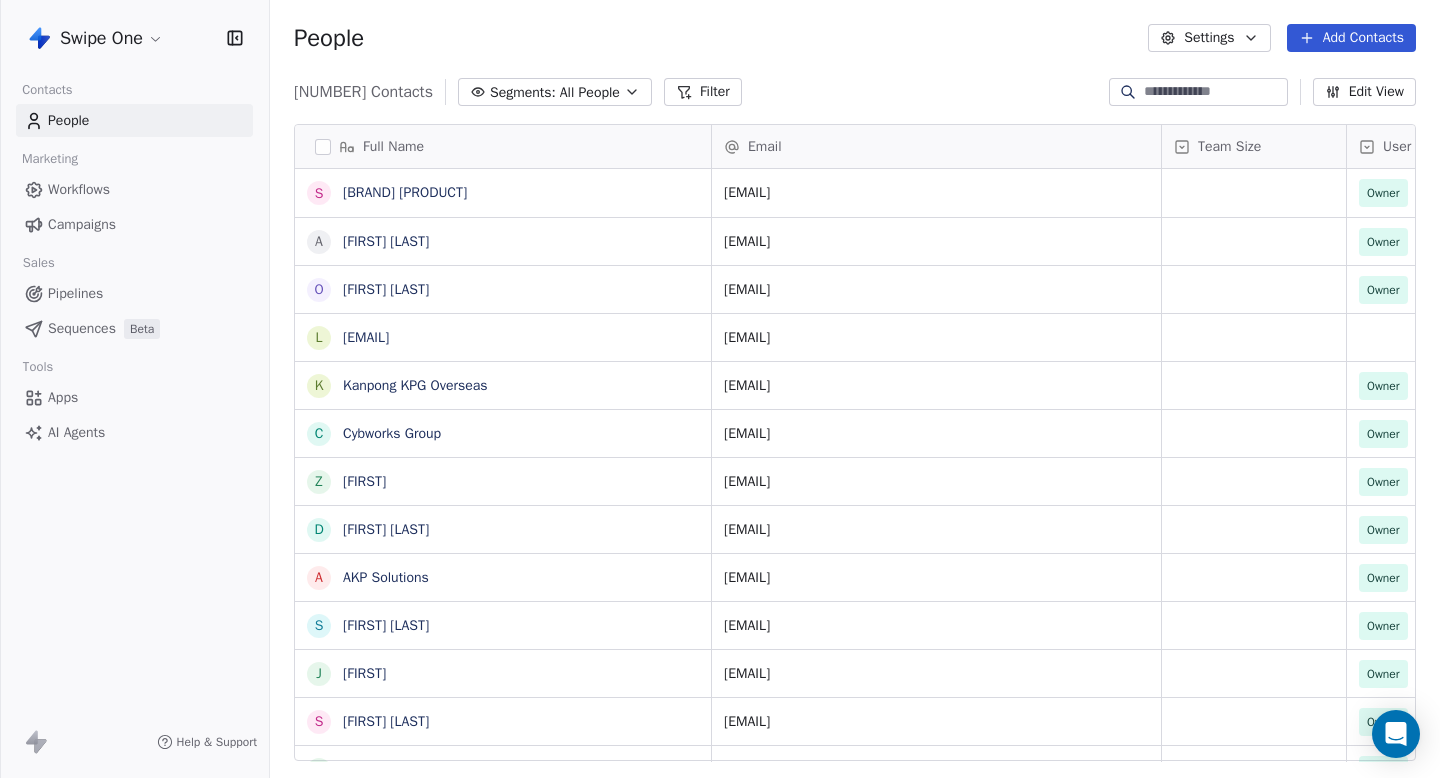 click on "Swipe One Contacts People Marketing Workflows Campaigns Sales Pipelines Sequences Beta Tools Apps AI Agents Help & Support People Settings Add Contacts [NUMBER] Contacts Segments: All People Filter Edit View Tag Add to Sequence Export Full Name S SwipeOne Dev A Akshara Naidu Darapaneni O Obie Brown l lory@[REDACTED] K Kanpong KPG Overseas C Cybworks Group Z Zieman D Dale Williams A AKP Solutions S Stinah VA J Johan S Steve Cowart J Jeran Meah G Gianluca Guazzotti Y Yogesh Kumar e educadd ads a ankur@[REDACTED] A Ayokunle Spencer W Wesley Henderiks I Ingo Reichert U Umesh Kumawat J Justin Slabbert C Christopher Smith r richard liu D Daniel s shahinur@[REDACTED] n nahid@[REDACTED] A Akshara Darapaneni D Deepak Suman D Dhruv Dalsaniya r rebeccaphanwfg@[REDACTED] t tw52613000@[REDACTED] j jordan@[REDACTED] Email Team Size User Type Created Date IST Last Updated Date IST Email Marketing Consent [EMAIL] Owner [MONTH] [DAY], [YEAR] [HOUR]:[MINUTE] [AM/PM] [MONTH] [DAY], [YEAR] [HOUR]:[MINUTE] [AM/PM] Subscribed Owner" at bounding box center [720, 389] 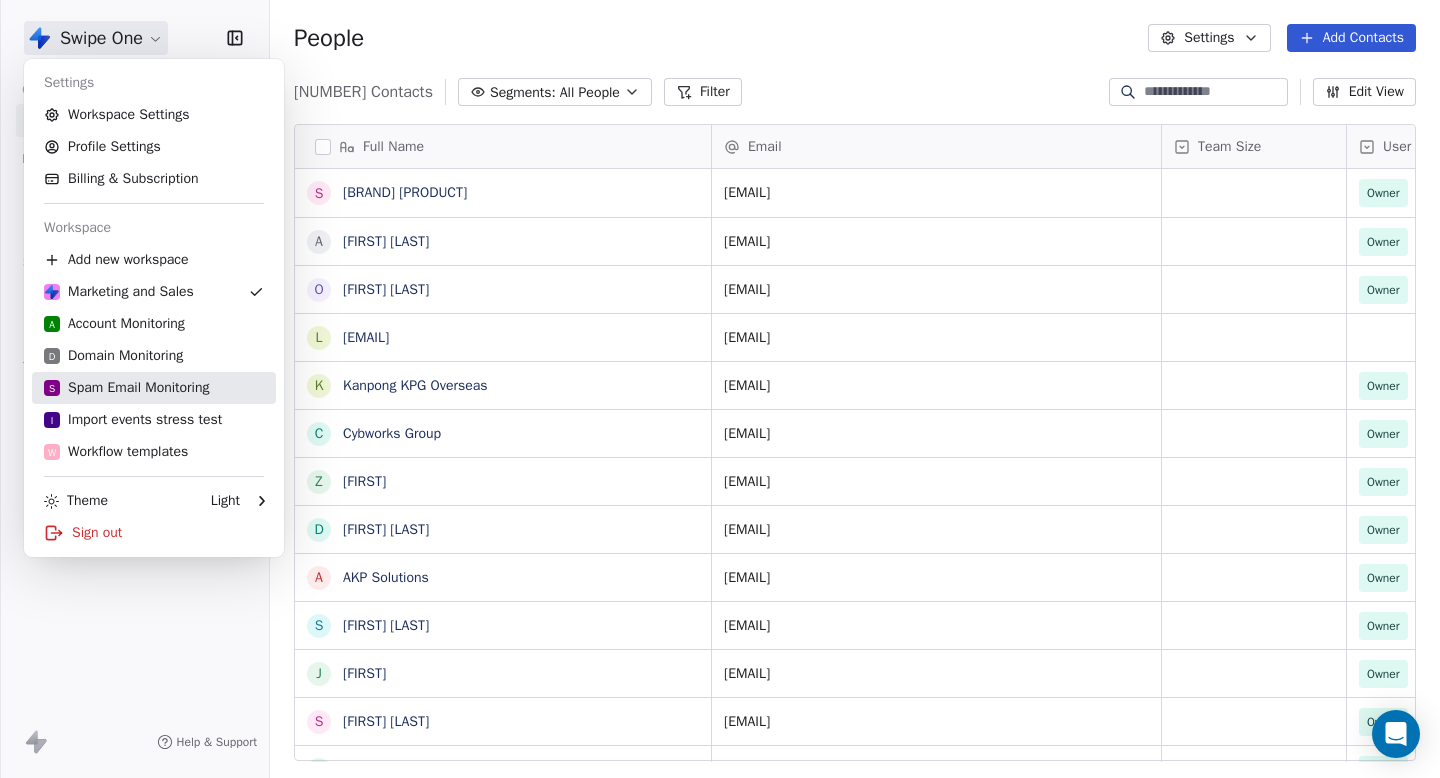click on "S Spam Email Monitoring" at bounding box center [126, 388] 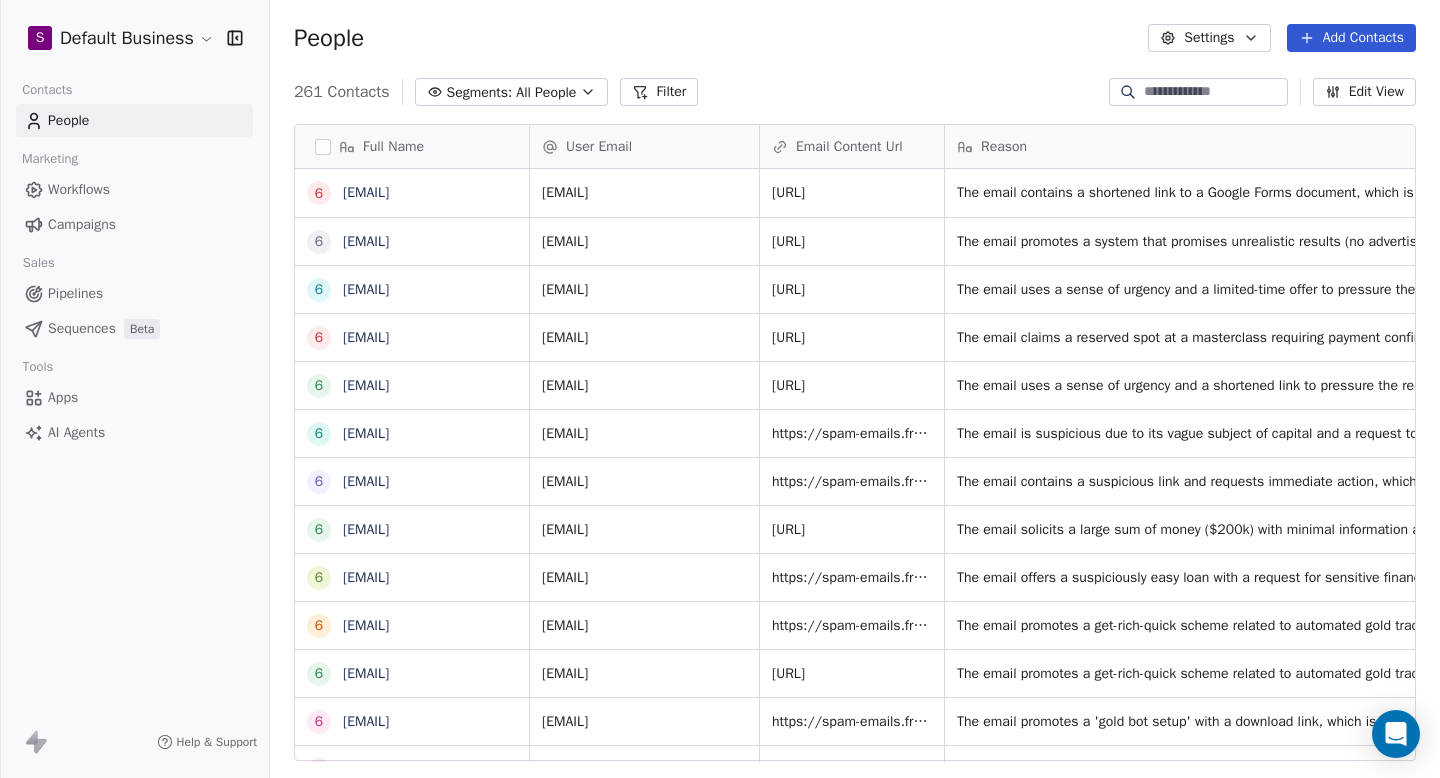 scroll, scrollTop: 1, scrollLeft: 1, axis: both 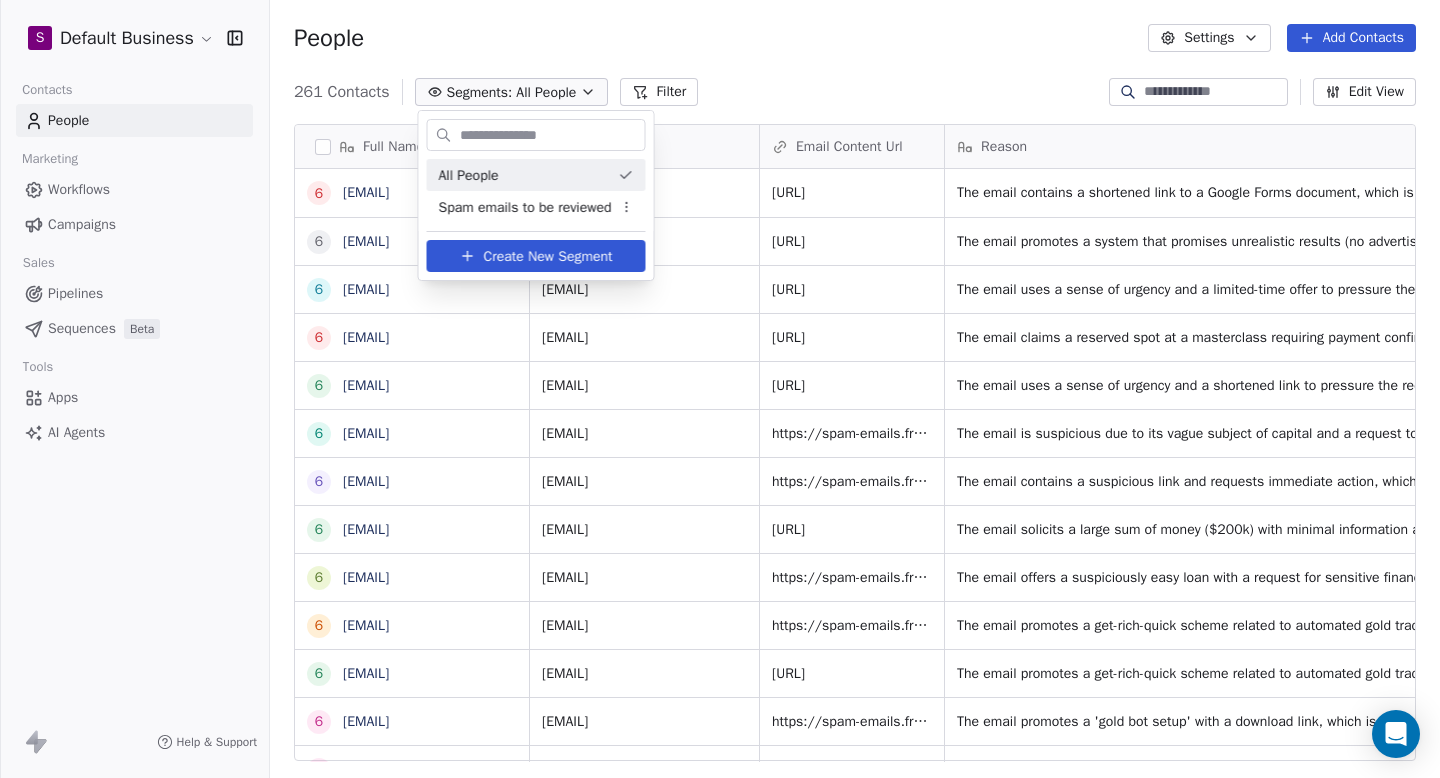 click on "Email Marketing Consent gisoj94141@[REDACTED].com Owner [MONTH] [DAY], [YEAR] [HOUR]:[MINUTE] [AM/PM] [MONTH] [DAY], [YEAR] [HOUR]:[MINUTE] [AM/PM] Subscribed Owner" at bounding box center (720, 389) 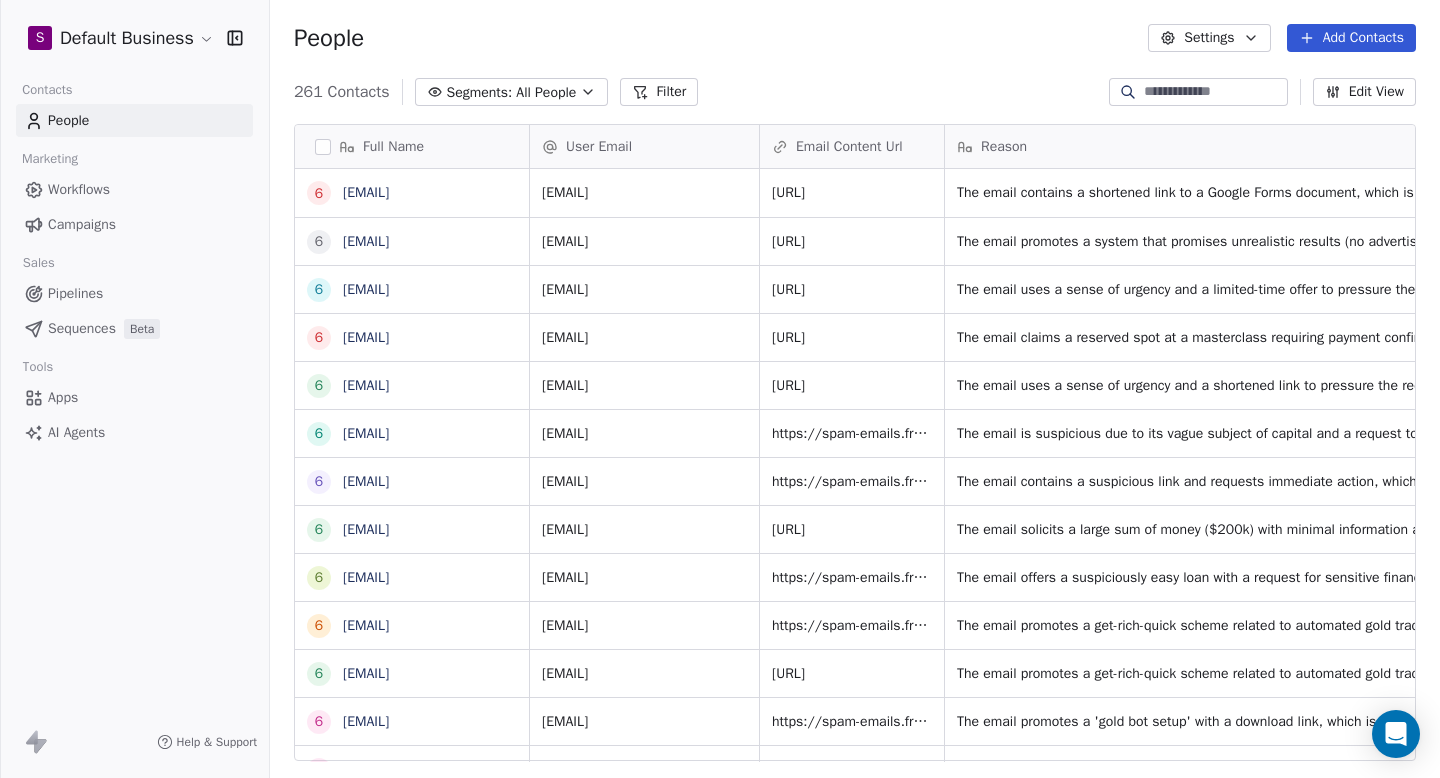 click on "Filter" at bounding box center [659, 92] 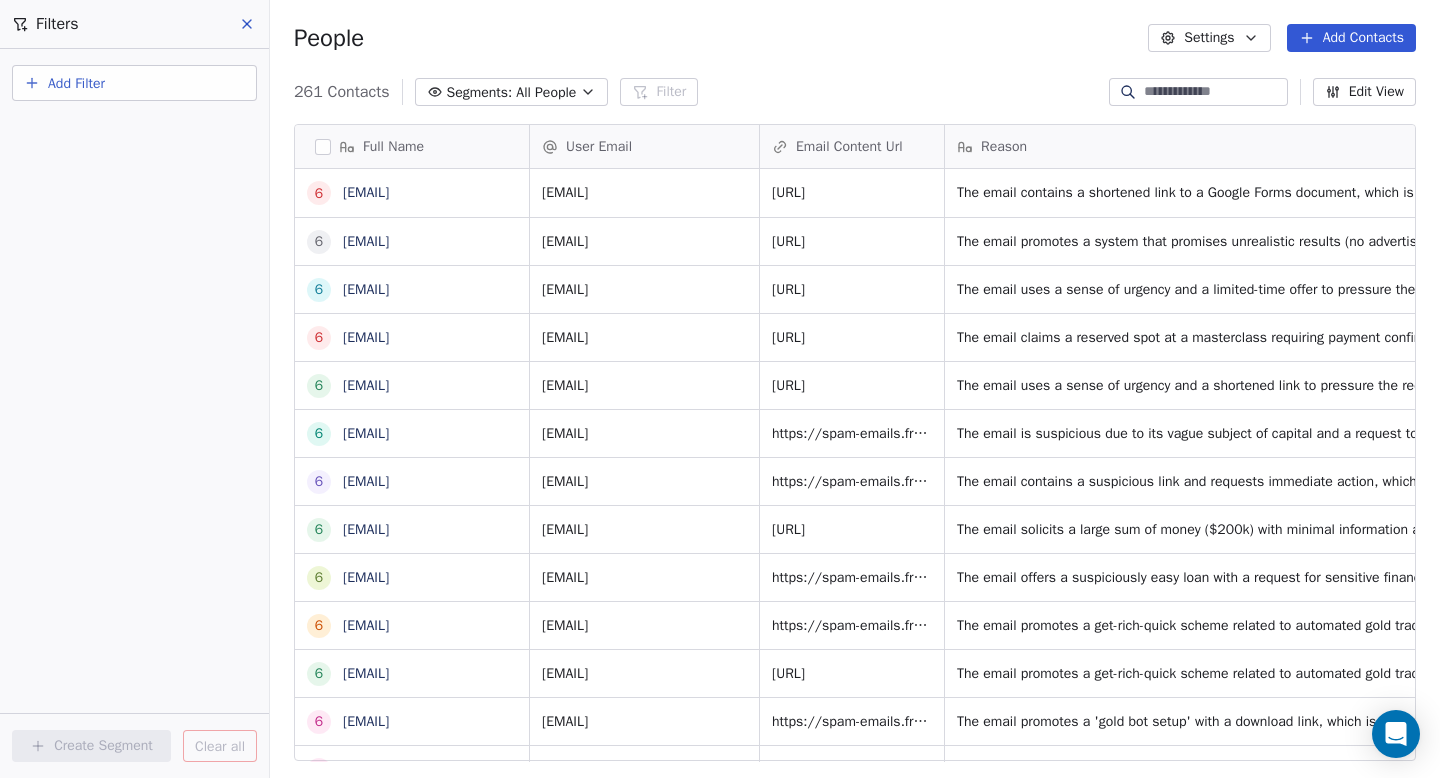 click on "Add Filter" at bounding box center [134, 79] 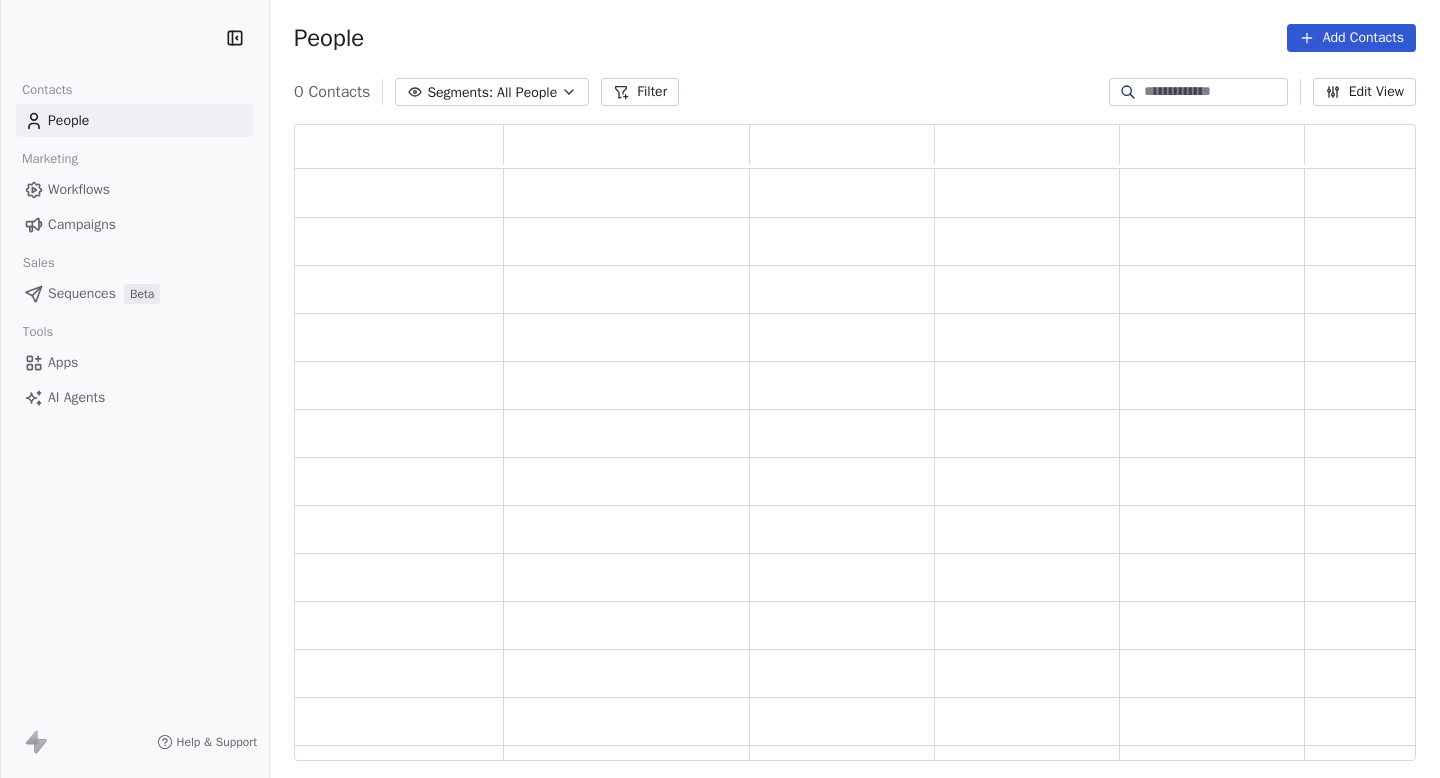 scroll, scrollTop: 0, scrollLeft: 0, axis: both 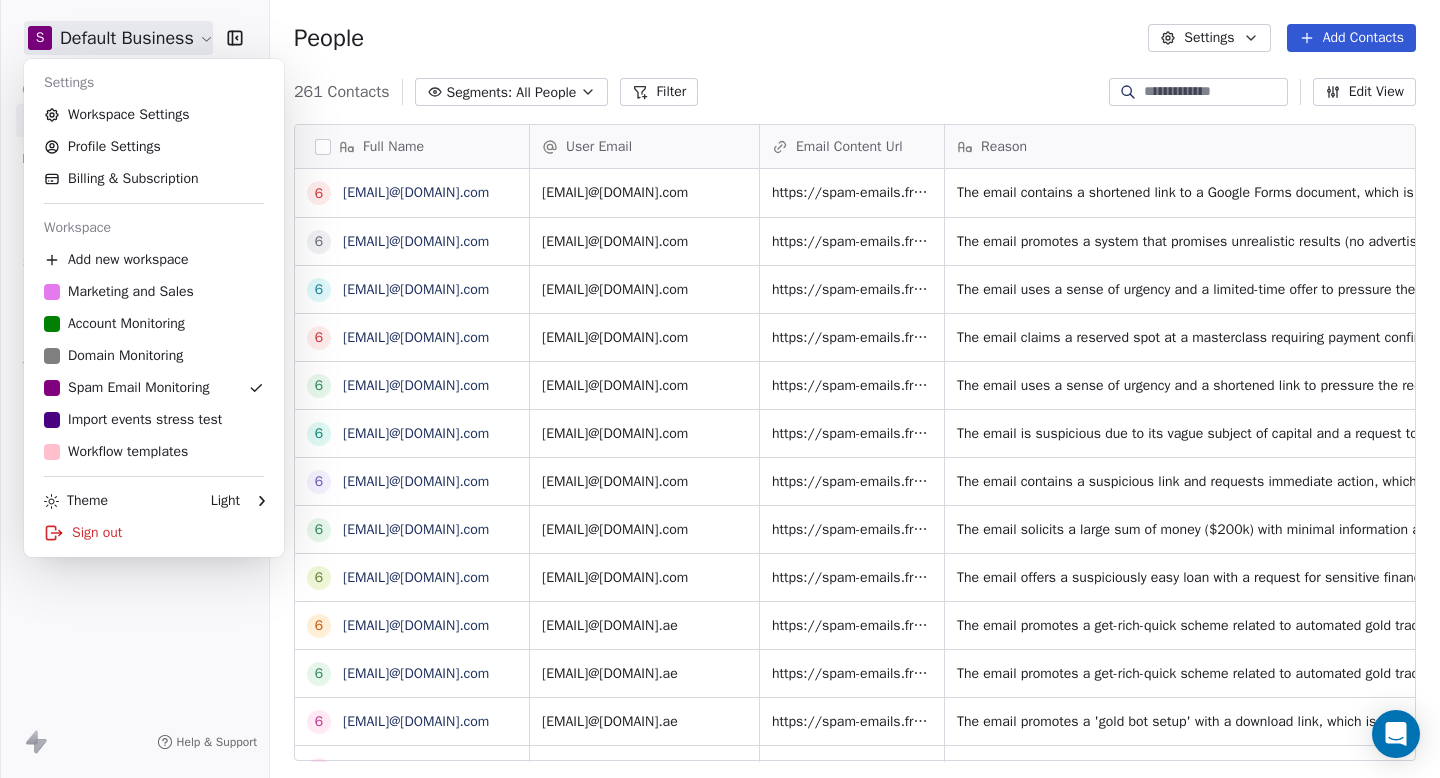 click on "S Default Business Contacts People Marketing Workflows Campaigns Sales Pipelines Sequences Beta Tools Apps AI Agents Help & Support People Settings Add Contacts 261 Contacts Segments: All People Filter Edit View Tag Add to Sequence Export Full Name 6 [EMAIL]@[DOMAIN].com 6 [EMAIL]@[DOMAIN].com 6 [EMAIL]@[DOMAIN].com 6 [EMAIL]@[DOMAIN].com 6 [EMAIL]@[DOMAIN].com 6 [EMAIL]@[DOMAIN].com 6 [EMAIL]@[DOMAIN].com 6 [EMAIL]@[DOMAIN].com 6 [EMAIL]@[DOMAIN].com 6 [EMAIL]@[DOMAIN].com 6 [EMAIL]@[DOMAIN].com 6 [EMAIL]@[DOMAIN].com 6 [EMAIL]@[DOMAIN].com 6 [EMAIL]@[DOMAIN].com 6 [EMAIL]@[DOMAIN].com 6 [EMAIL]@[DOMAIN].com 6 [EMAIL]@[DOMAIN].com 6 [EMAIL]@[DOMAIN].com 6 [EMAIL]@[DOMAIN].com 6 [EMAIL]@[DOMAIN].com 6 6 6 6 6 6 6 6" at bounding box center [720, 389] 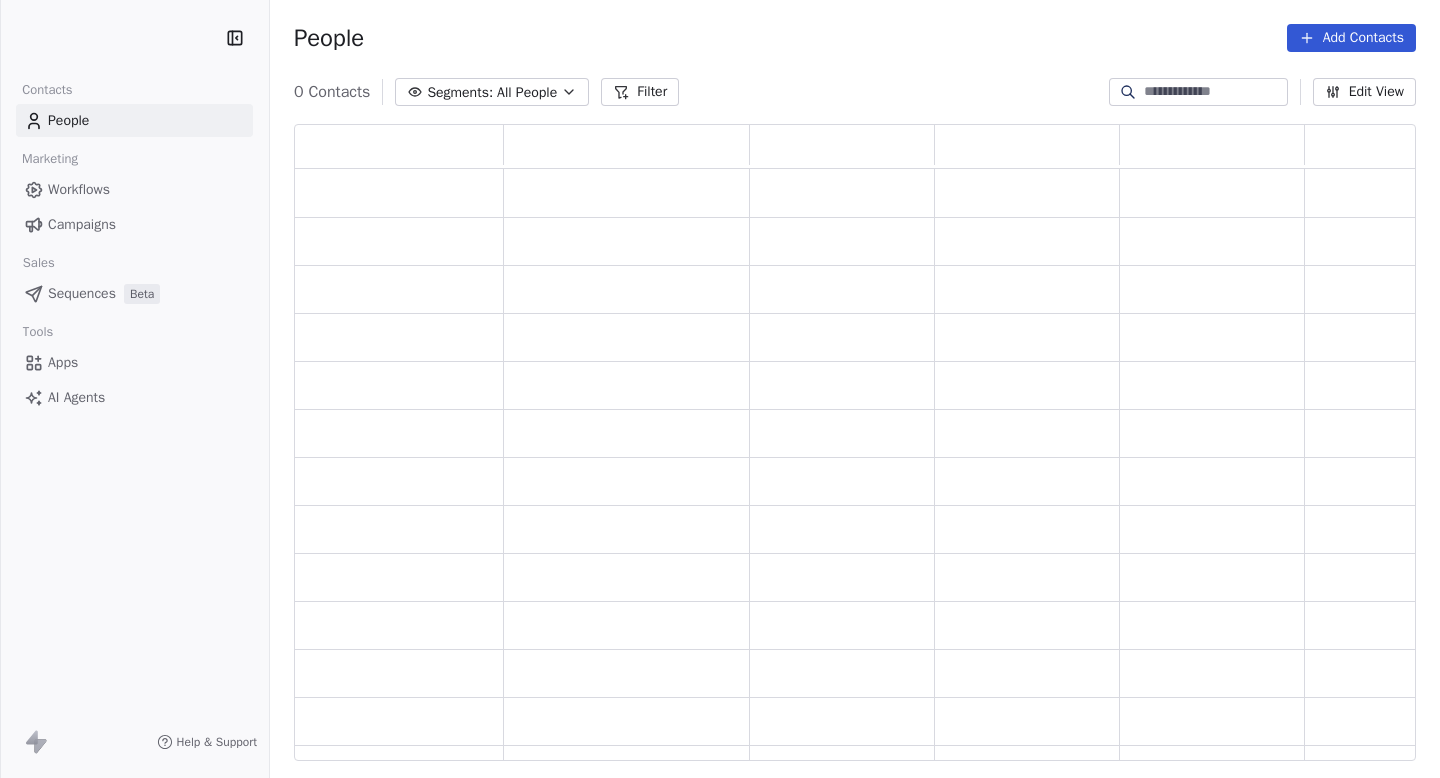 scroll, scrollTop: 0, scrollLeft: 0, axis: both 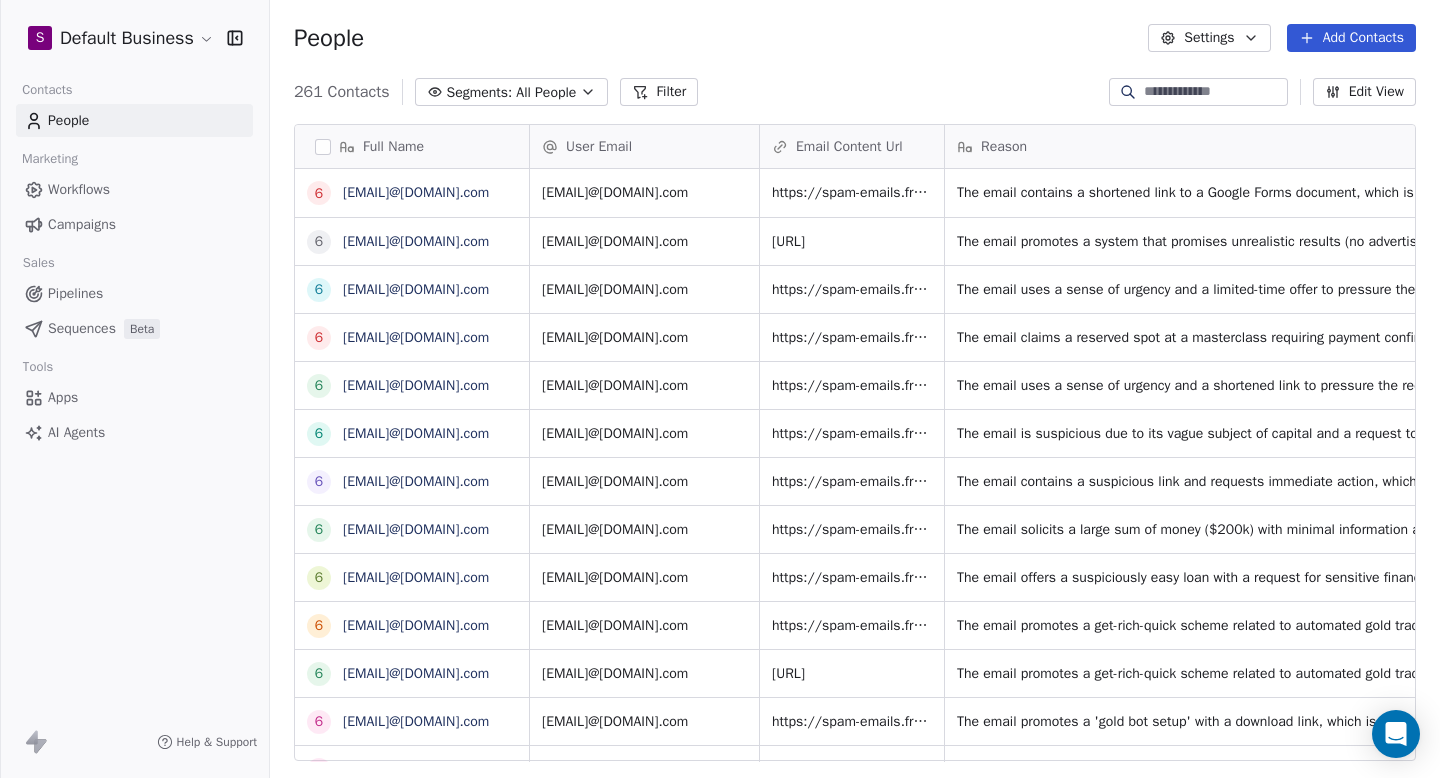 click on "S Default Business Contacts People Marketing Workflows Campaigns Sales Pipelines Sequences Beta Tools Apps AI Agents Help & Support People Settings Add Contacts 261 Contacts Segments: All People Filter Edit View Tag Add to Sequence Export Full Name 6 [EMAIL]@[DOMAIN].com 6 [EMAIL]@[DOMAIN].com 6 [EMAIL]@[DOMAIN].com 6 [EMAIL]@[DOMAIN].com 6 [EMAIL]@[DOMAIN].com 6 [EMAIL]@[DOMAIN].com 6 [EMAIL]@[DOMAIN].com 6 [EMAIL]@[DOMAIN].com 6 [EMAIL]@[DOMAIN].com 6 [EMAIL]@[DOMAIN].com 6 [EMAIL]@[DOMAIN].com 6 [EMAIL]@[DOMAIN].com 6 [EMAIL]@[DOMAIN].com 6 [EMAIL]@[DOMAIN].com 6 [EMAIL]@[DOMAIN].com 6 [EMAIL]@[DOMAIN].com 6 [EMAIL]@[DOMAIN].com 6 [EMAIL]@[DOMAIN].com 6 [EMAIL]@[DOMAIN].com 6 [EMAIL]@[DOMAIN].com 6 6 6 6 6 6 6 6" at bounding box center (720, 389) 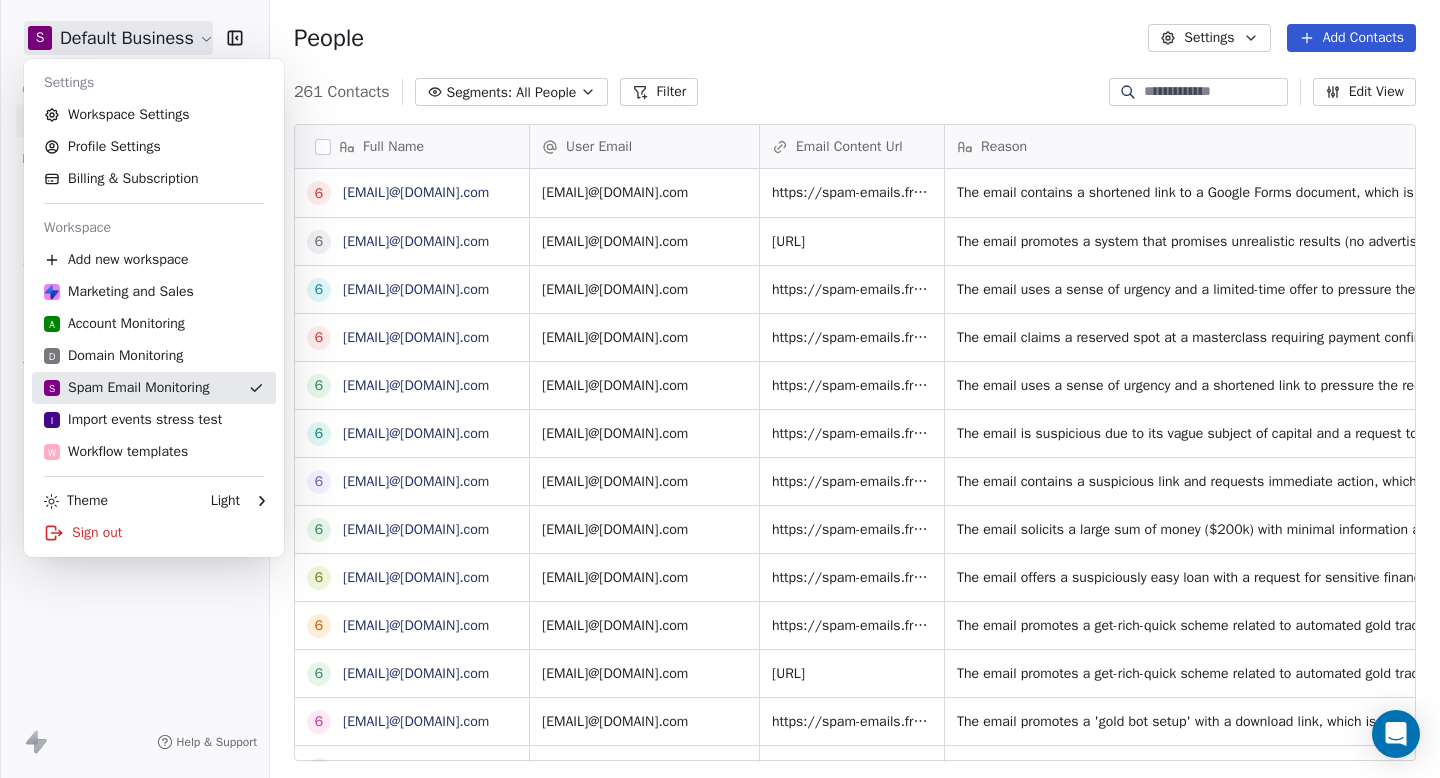 click on "S Spam Email Monitoring" at bounding box center [126, 388] 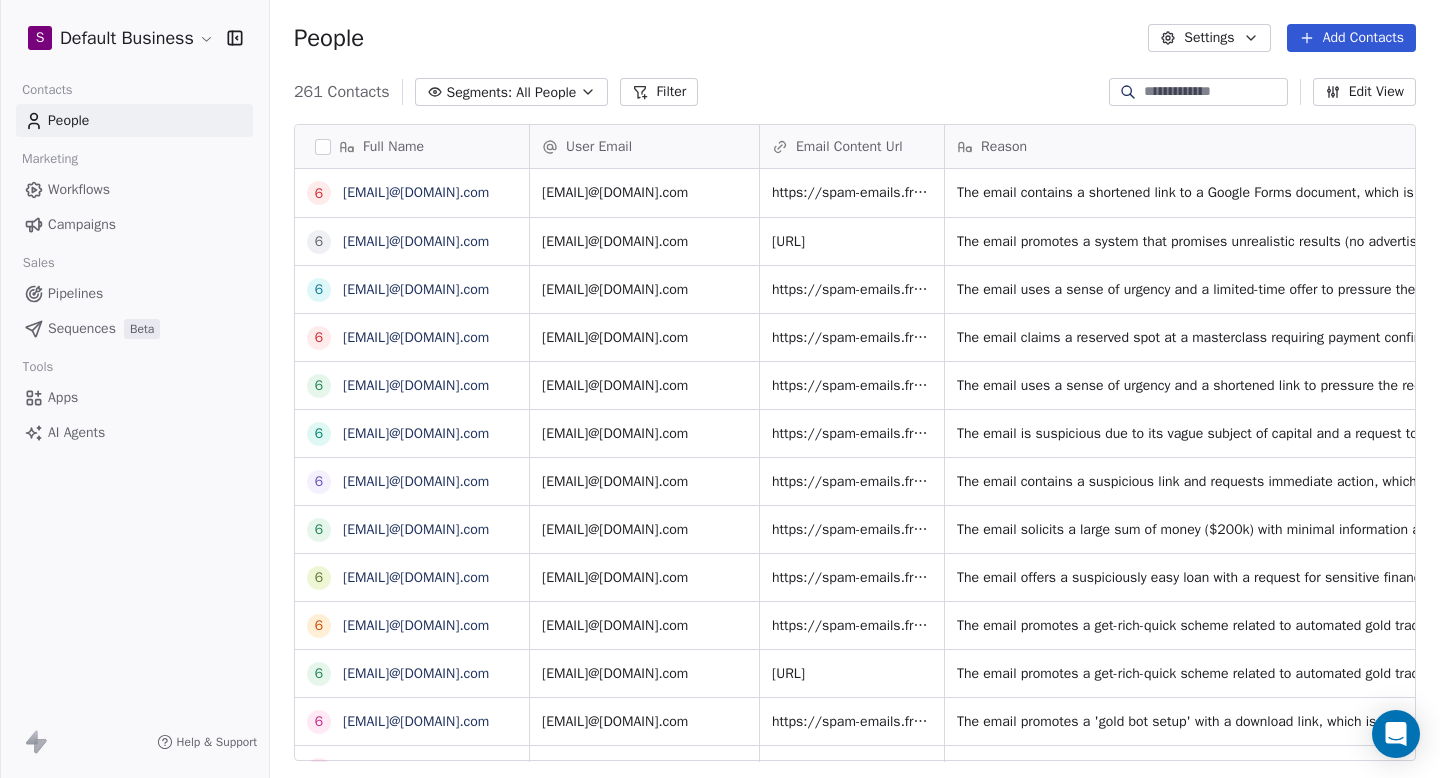 click on "Filter" at bounding box center [659, 92] 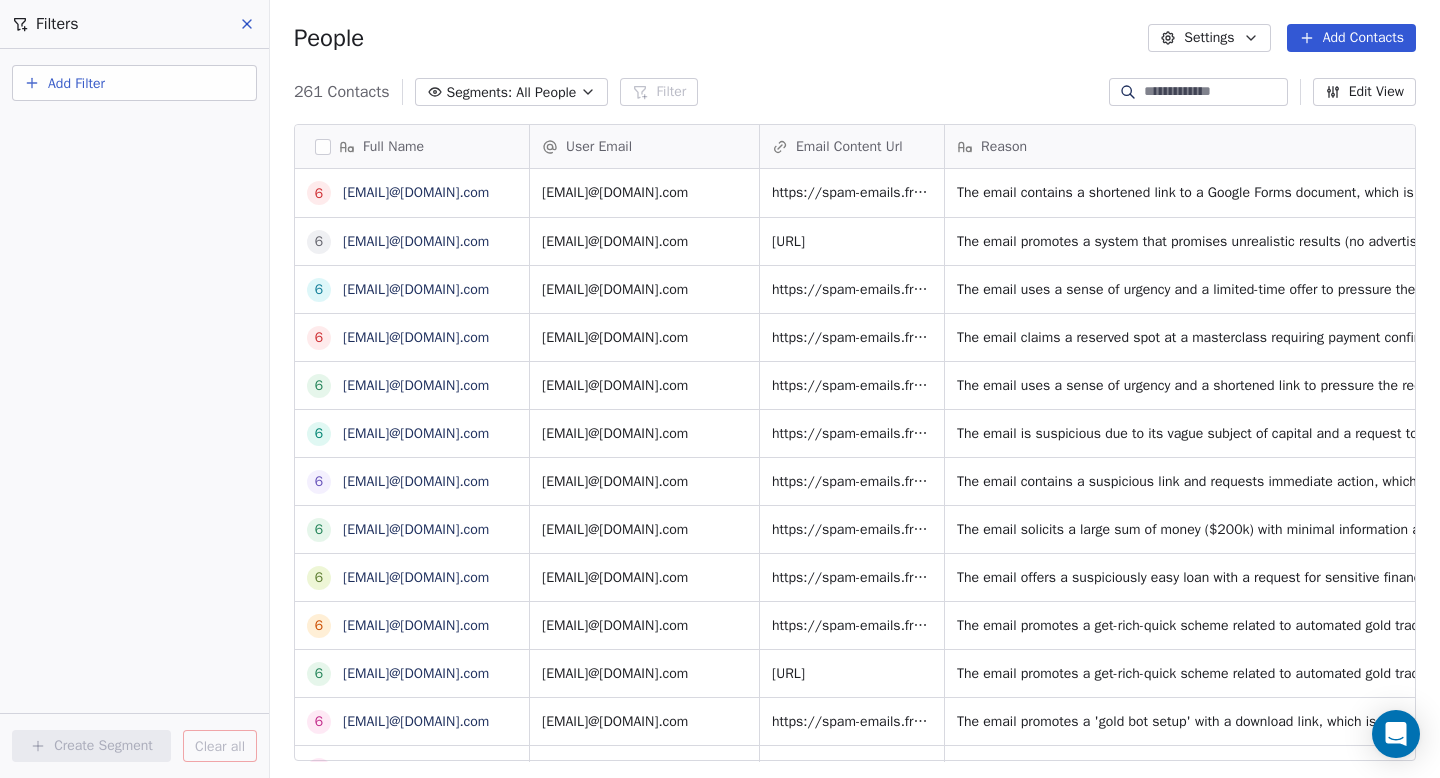 click on "Add Filter" at bounding box center (134, 83) 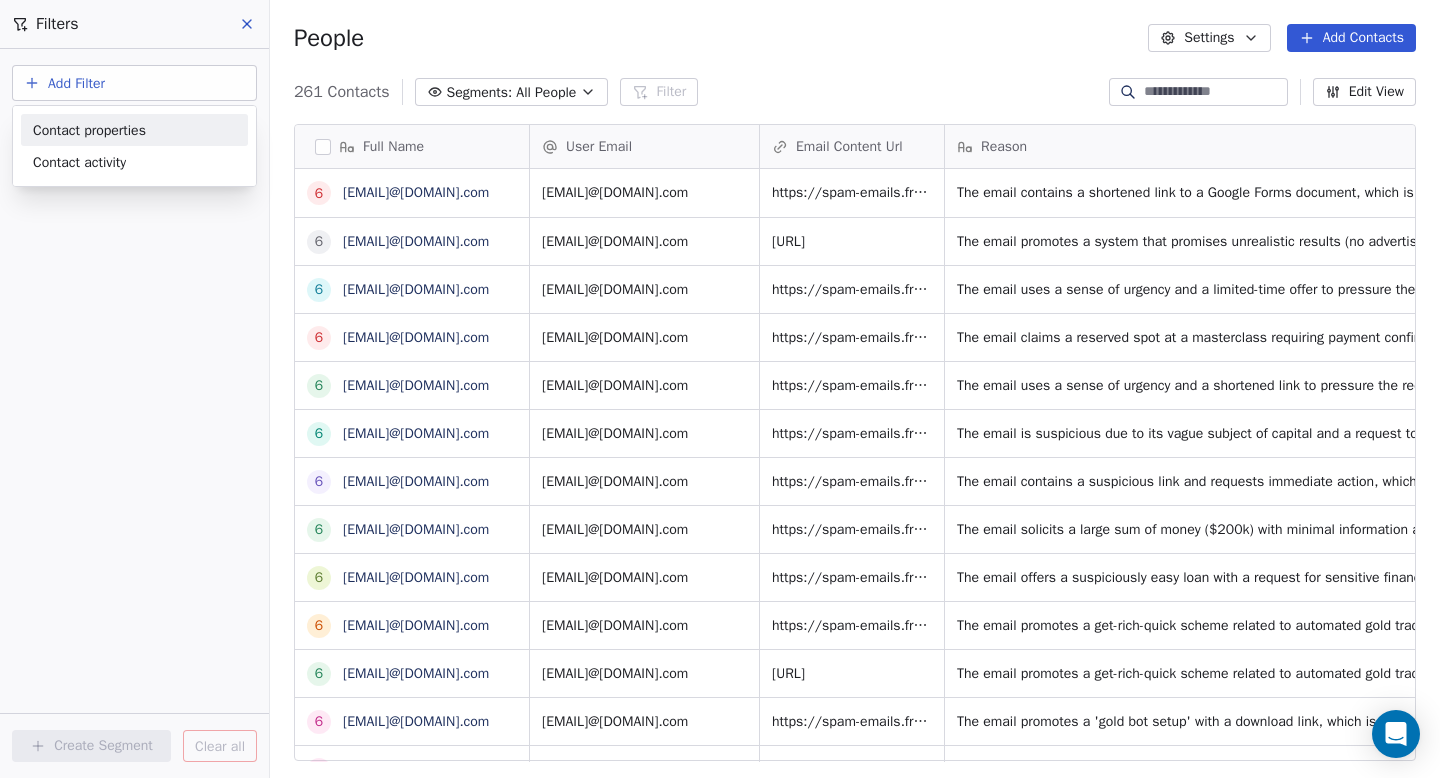 click on "Contact properties" at bounding box center [89, 130] 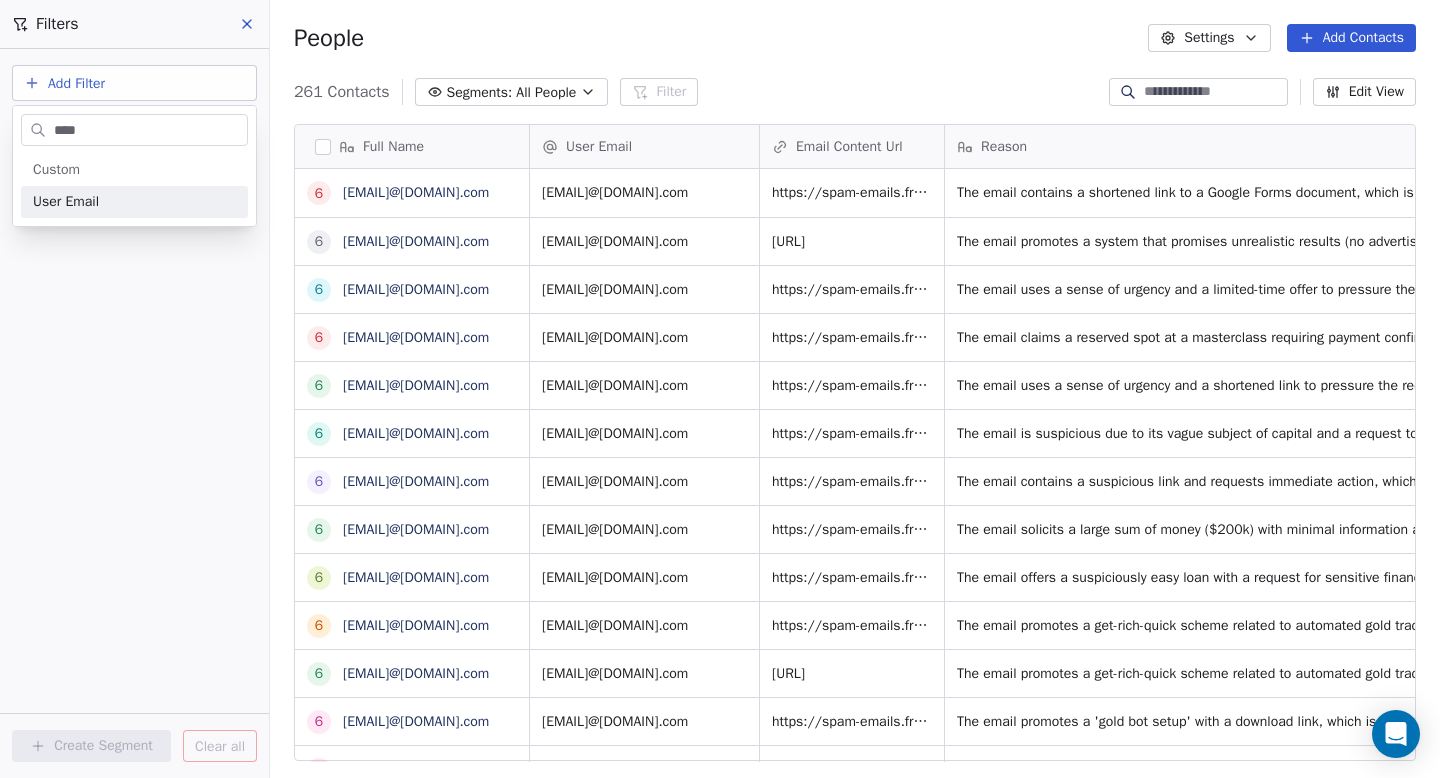 type on "****" 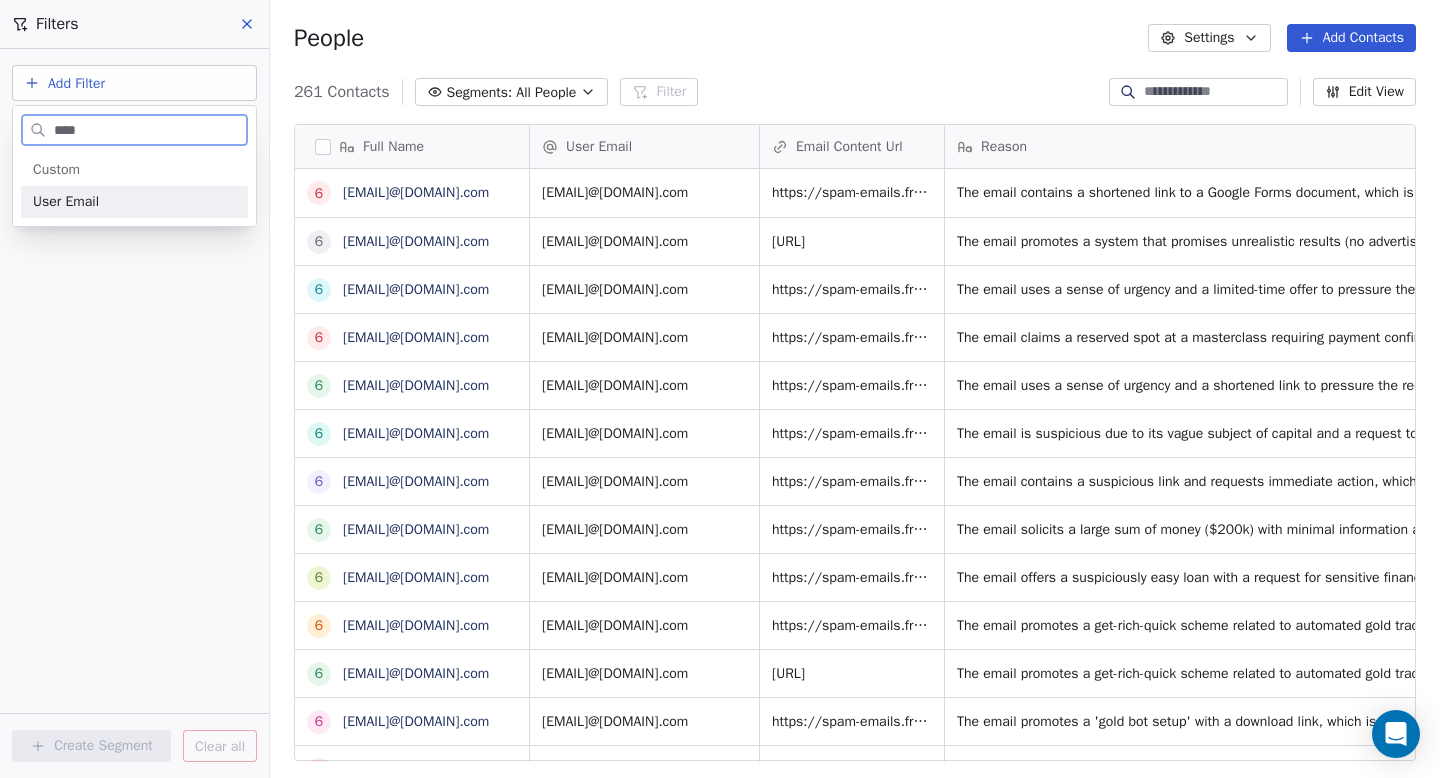 click on "User Email" at bounding box center (66, 202) 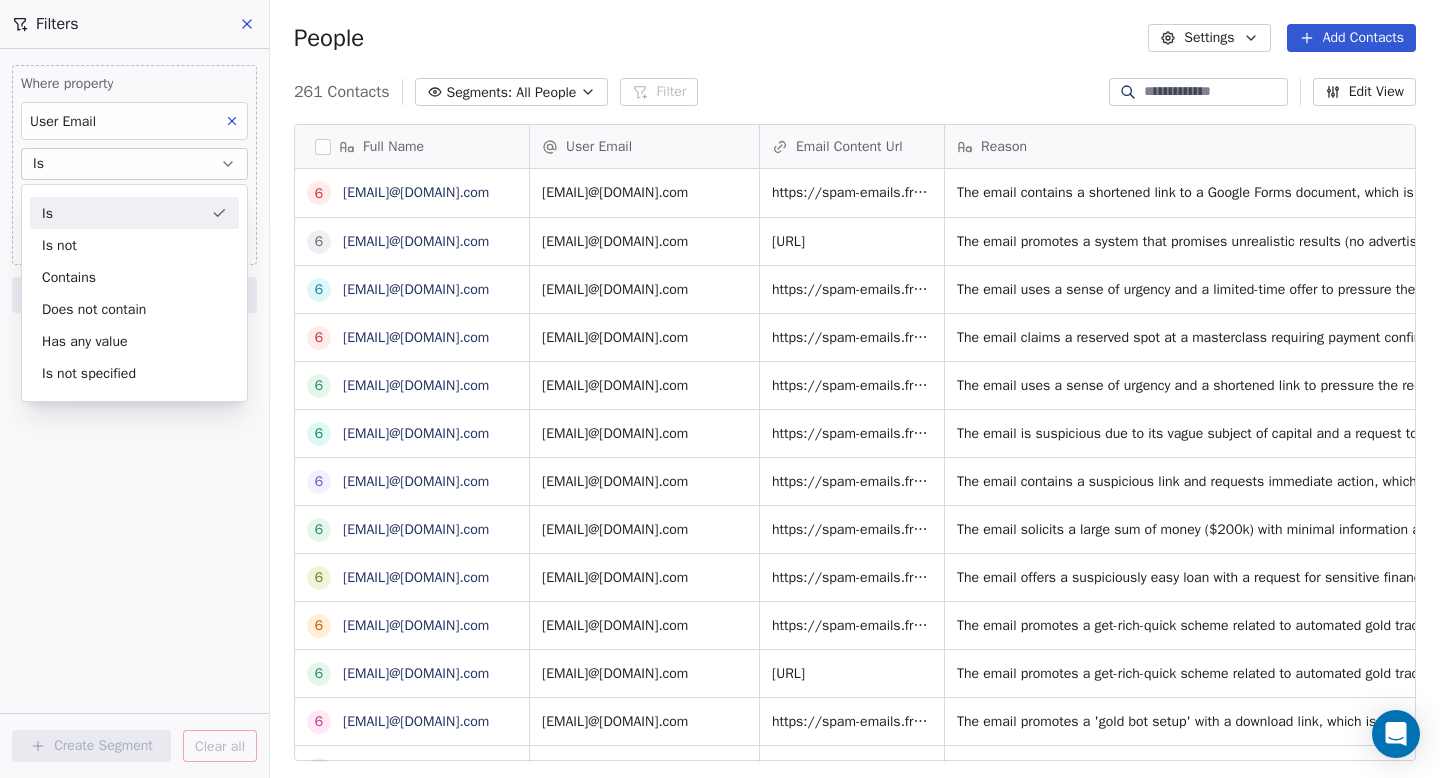 click on "Is" at bounding box center [134, 213] 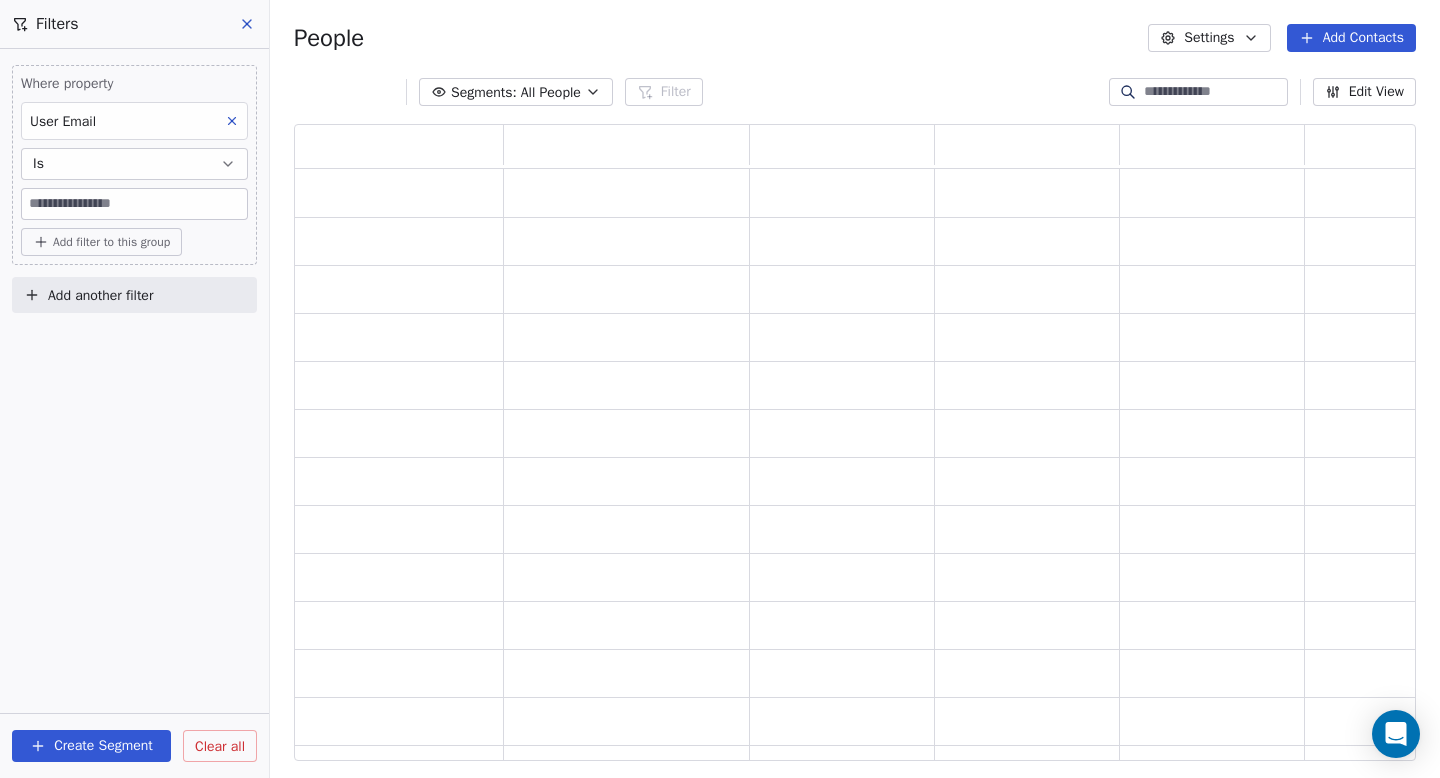 scroll, scrollTop: 1, scrollLeft: 1, axis: both 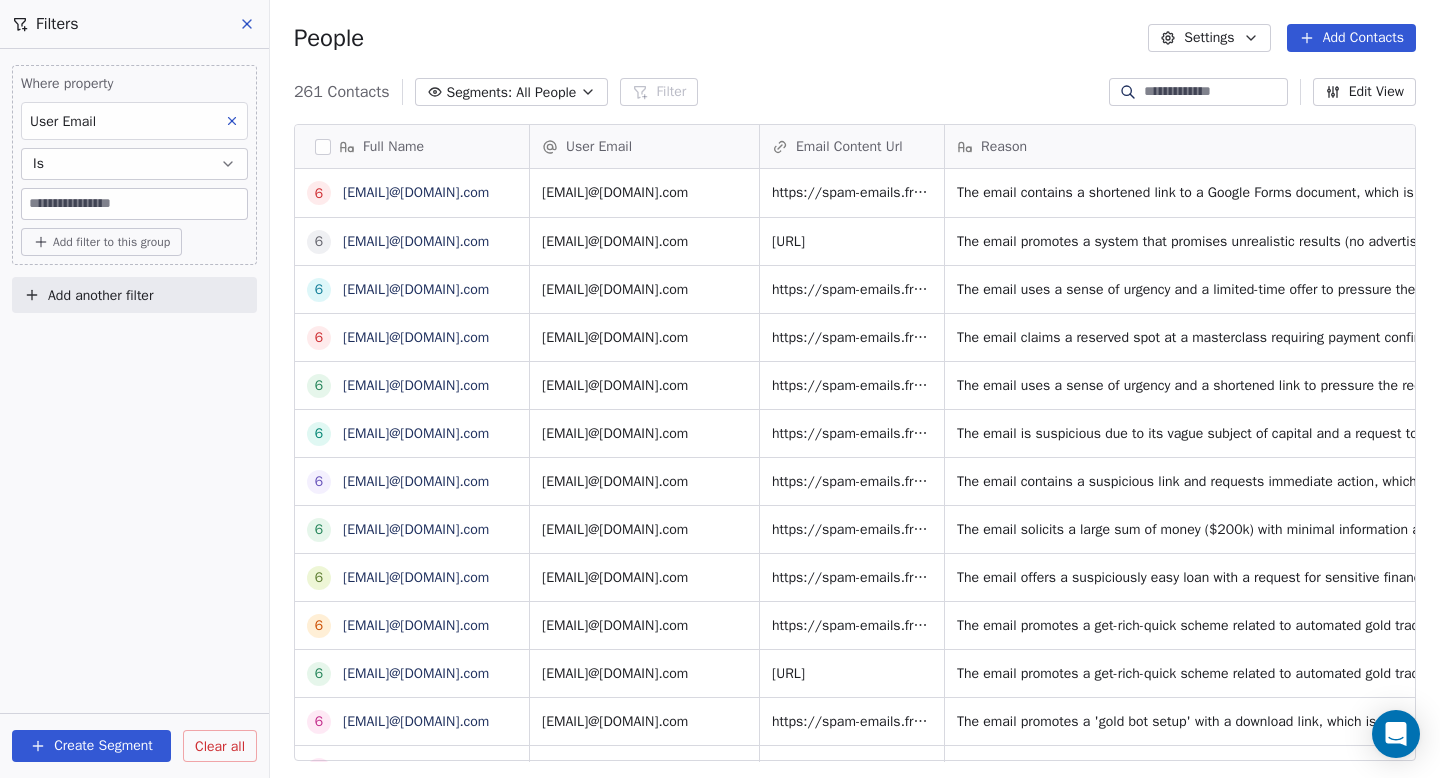 click at bounding box center (134, 204) 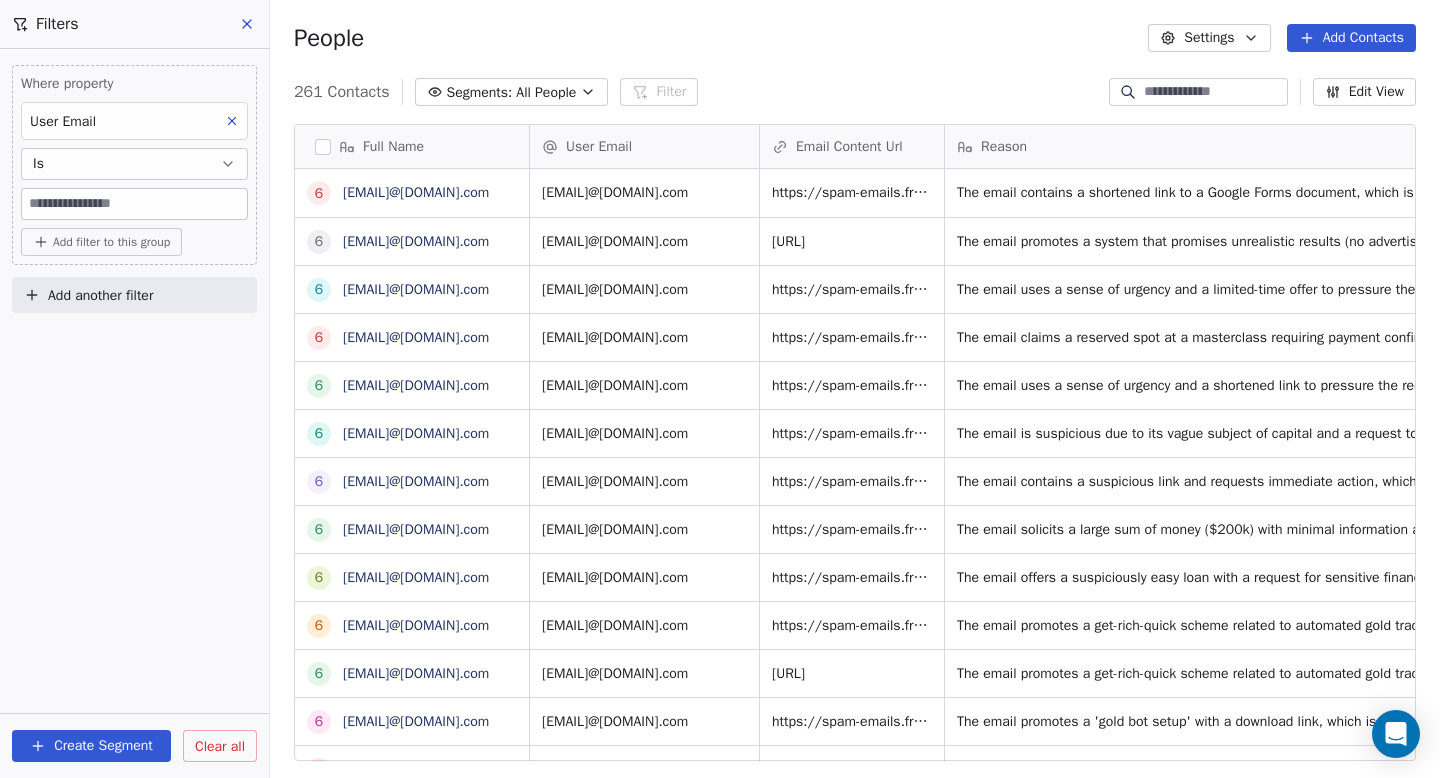 paste on "**********" 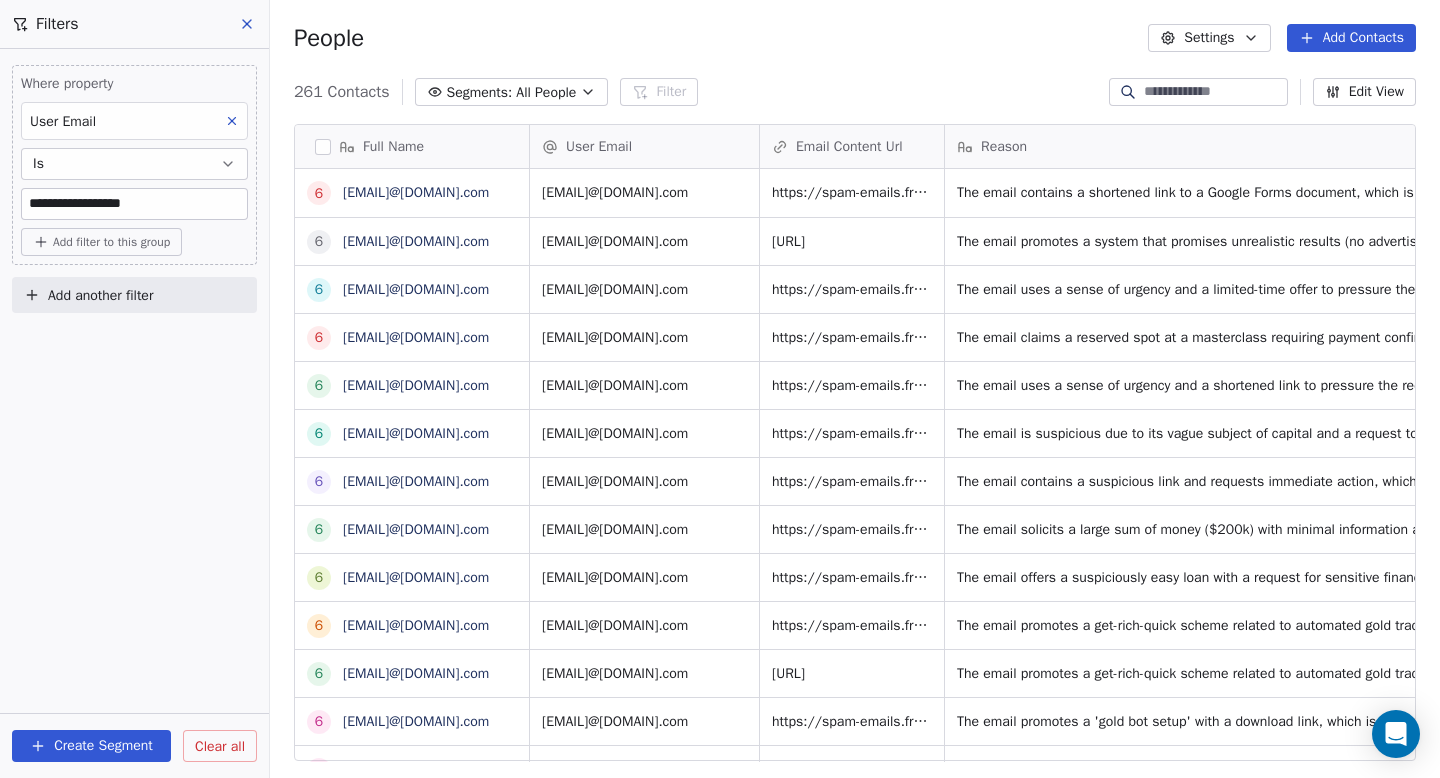 type on "**********" 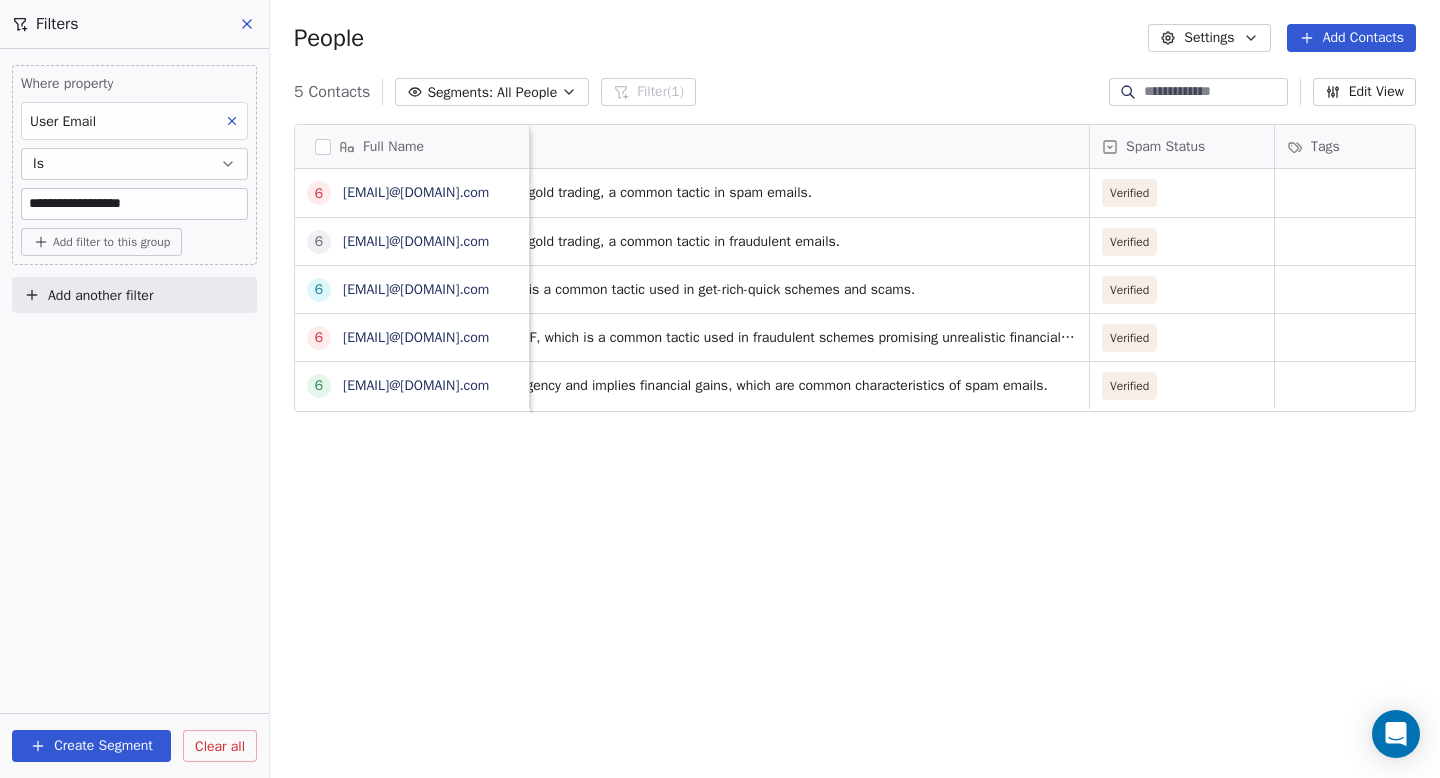 scroll, scrollTop: 0, scrollLeft: 1010, axis: horizontal 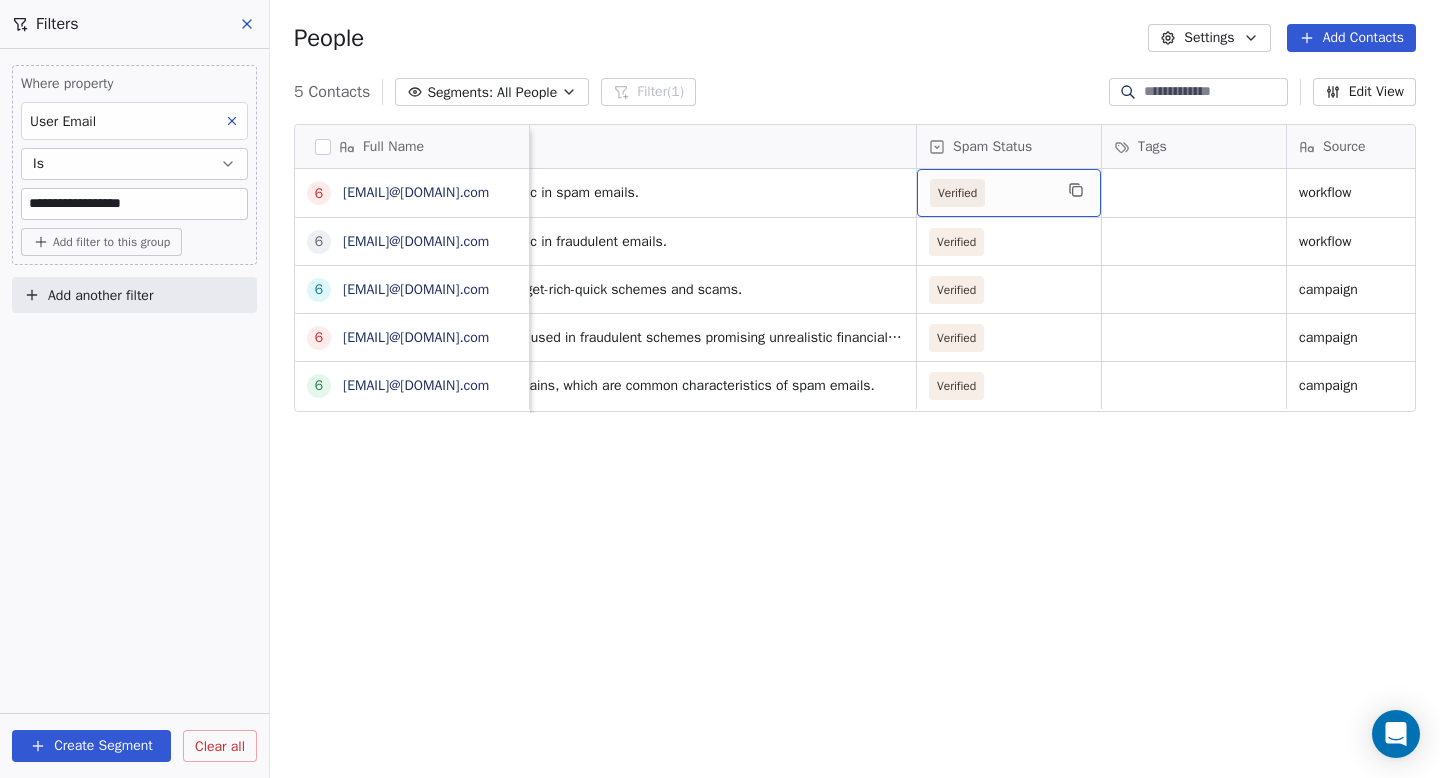 click on "Verified" at bounding box center (957, 193) 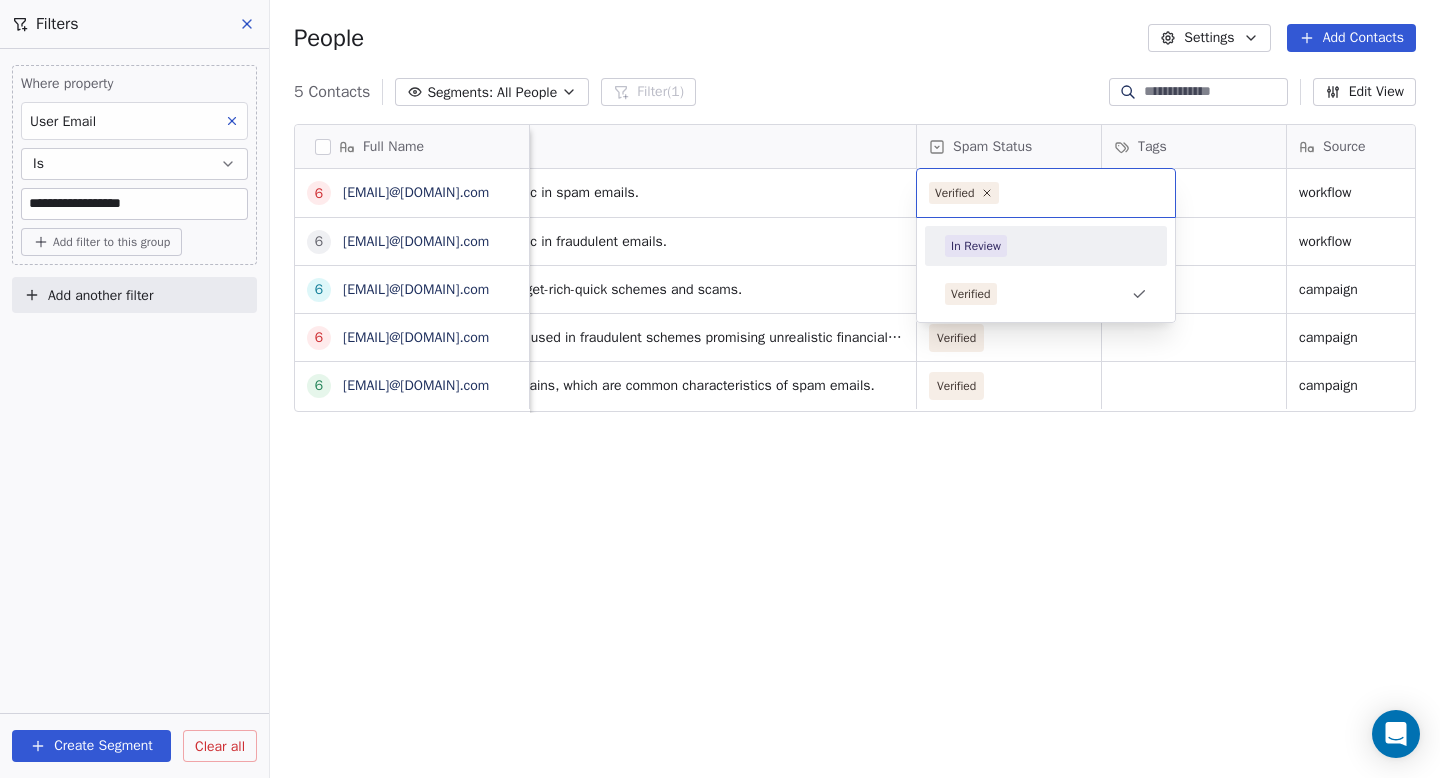 click on "In Review" at bounding box center (1046, 246) 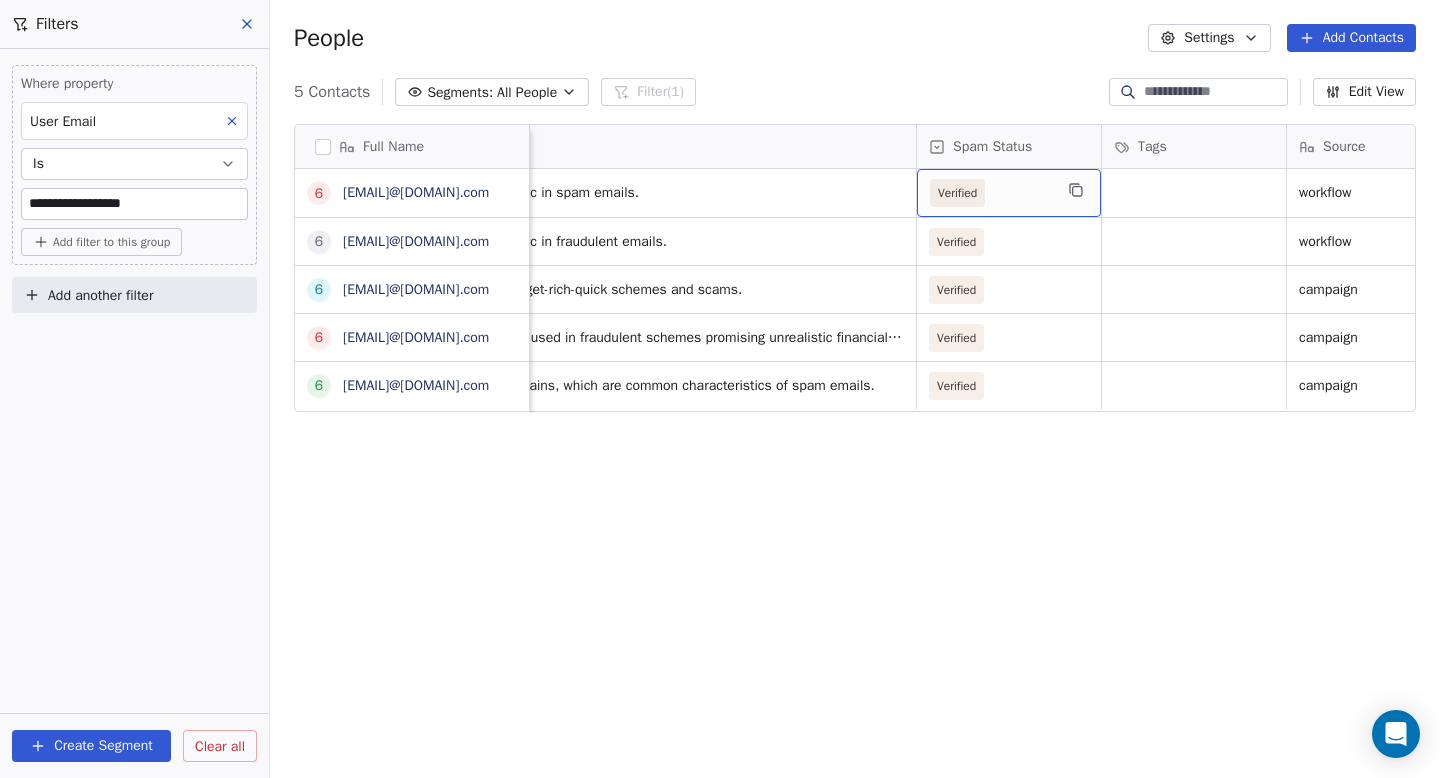 click on "5 Contacts Segments: All People Filter  (1) Edit View" at bounding box center [855, 92] 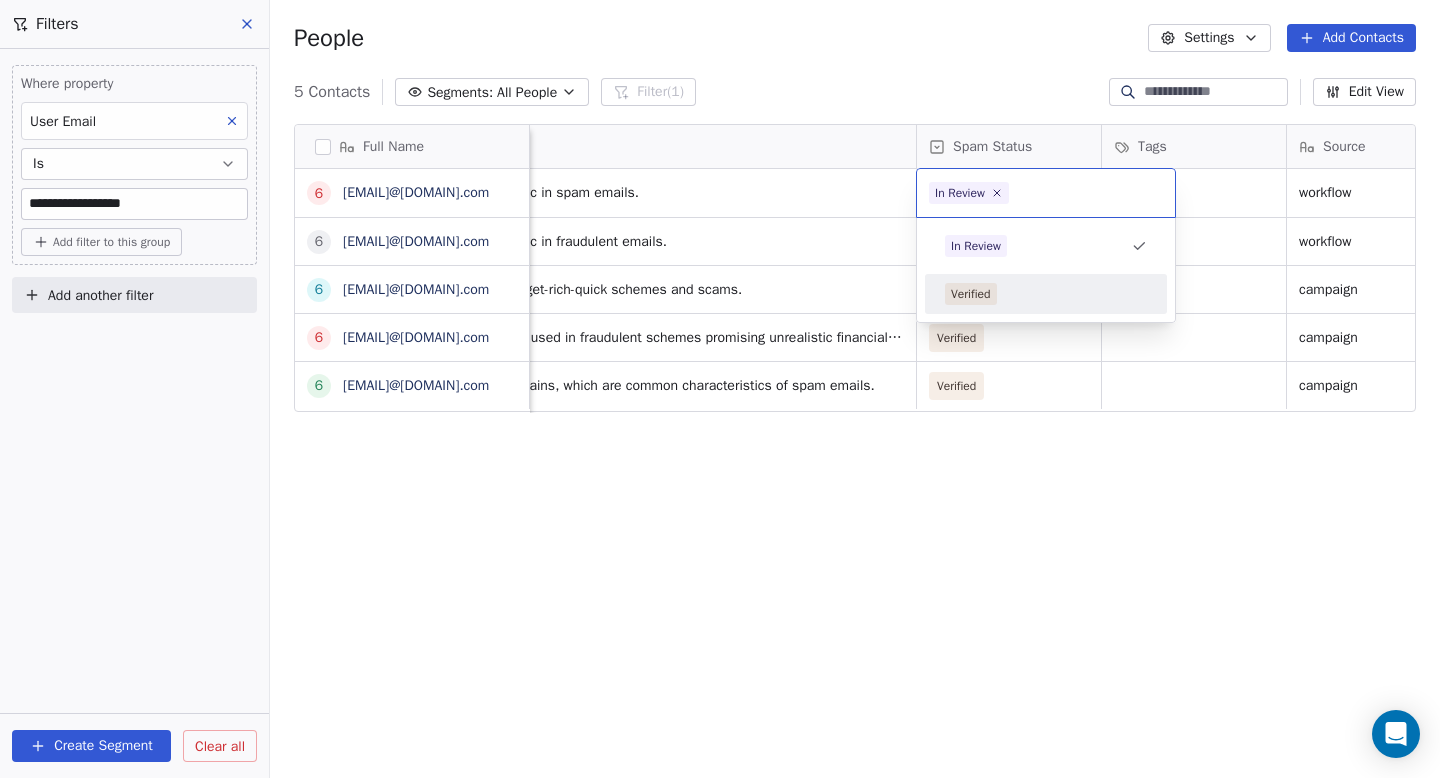 click on "Verified" at bounding box center [1046, 294] 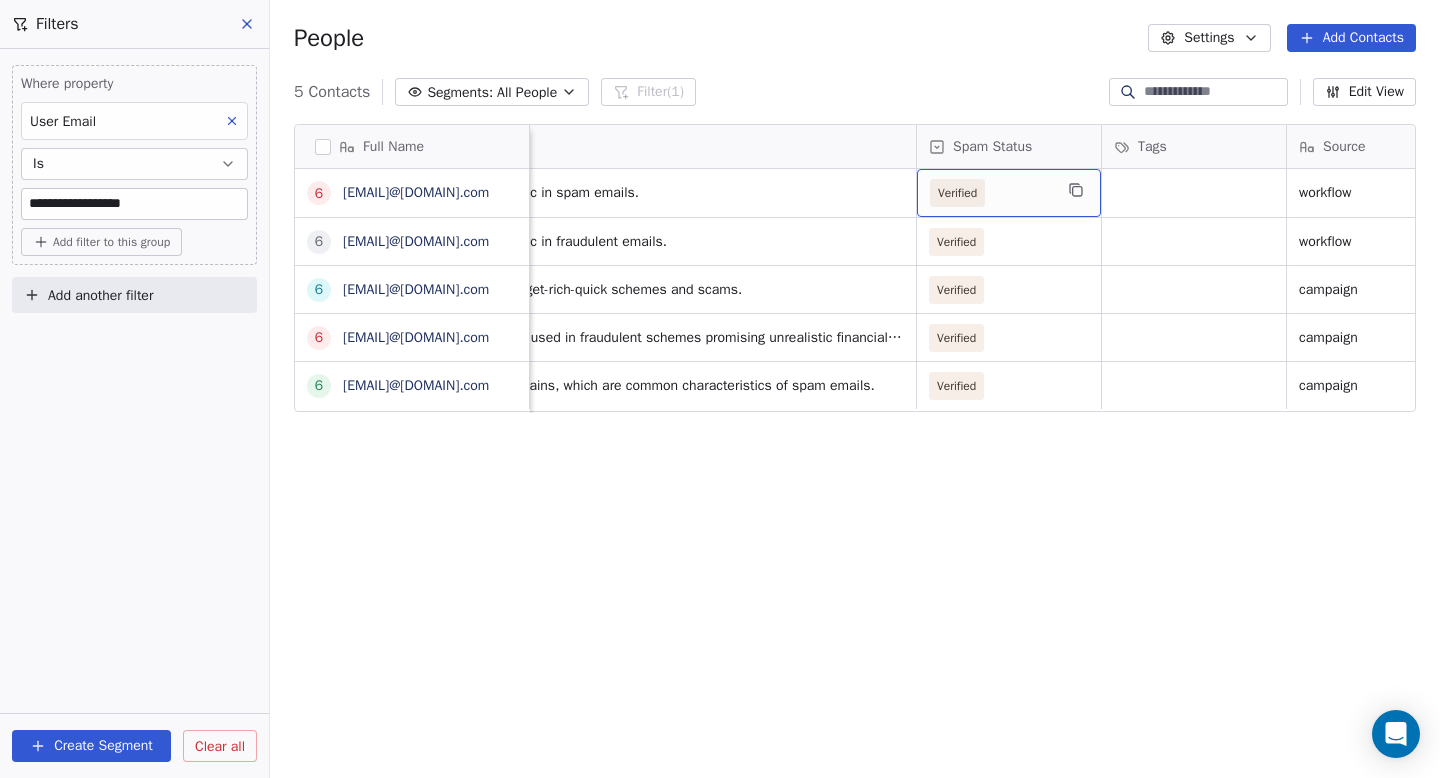 click on "5 Contacts Segments: All People Filter  (1) Edit View" at bounding box center (855, 92) 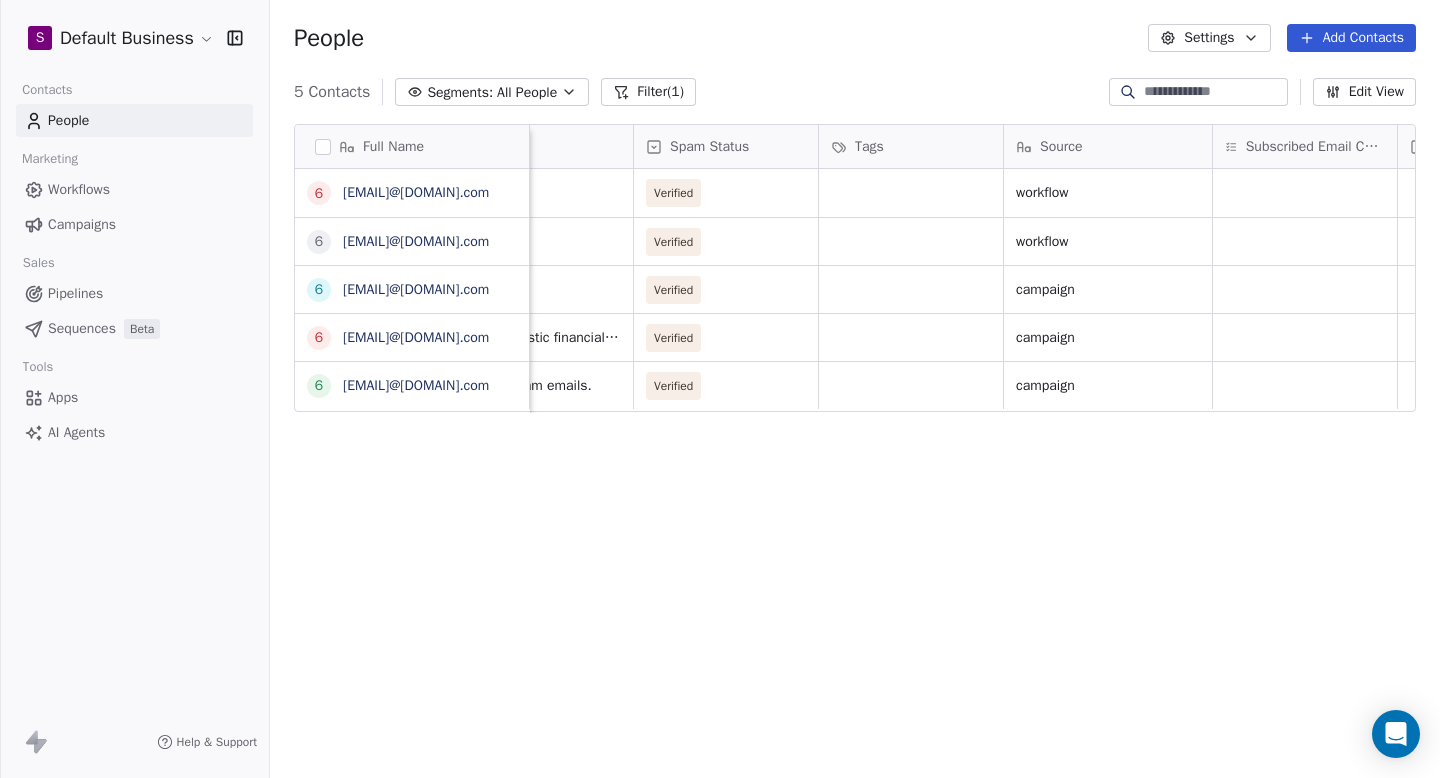 scroll, scrollTop: 0, scrollLeft: 1332, axis: horizontal 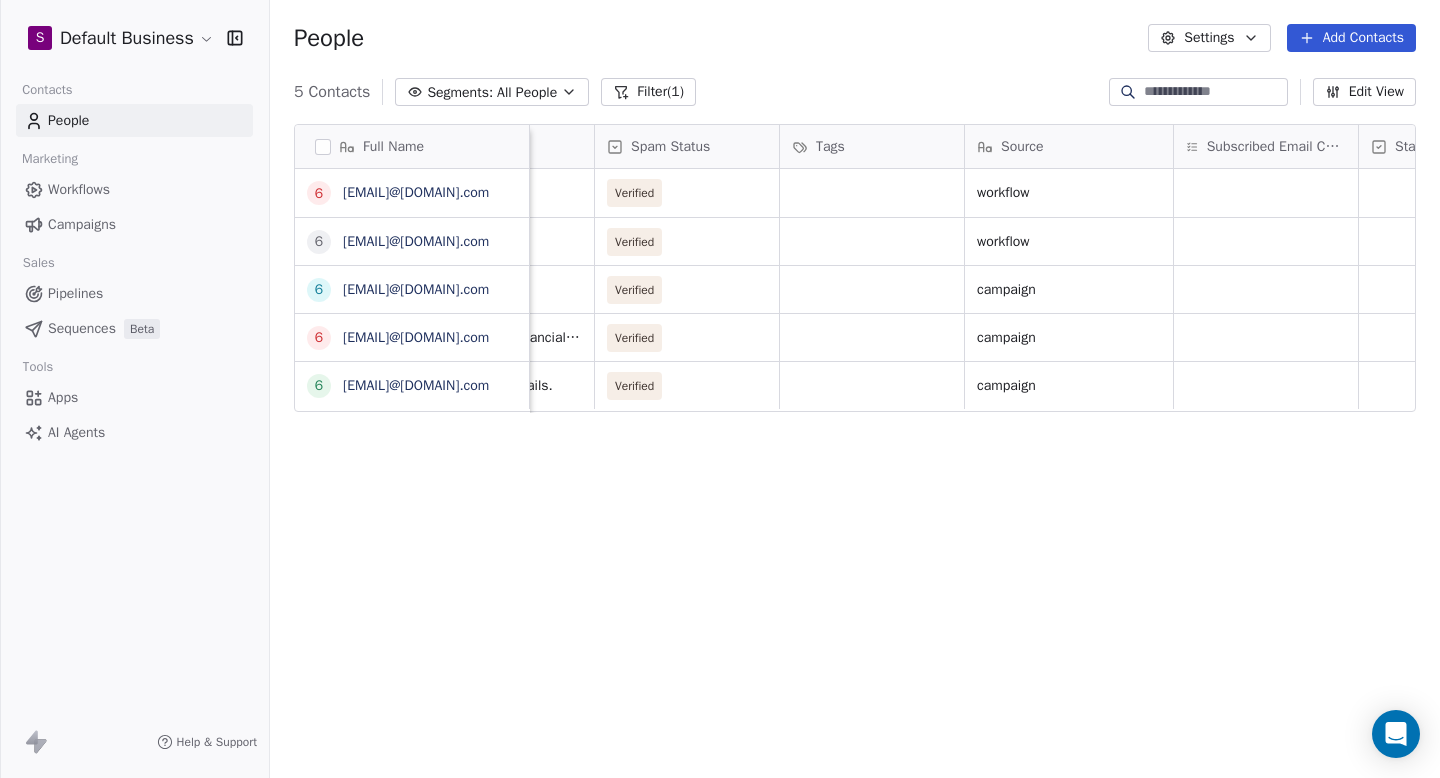 click on "Filter  (1)" at bounding box center [648, 92] 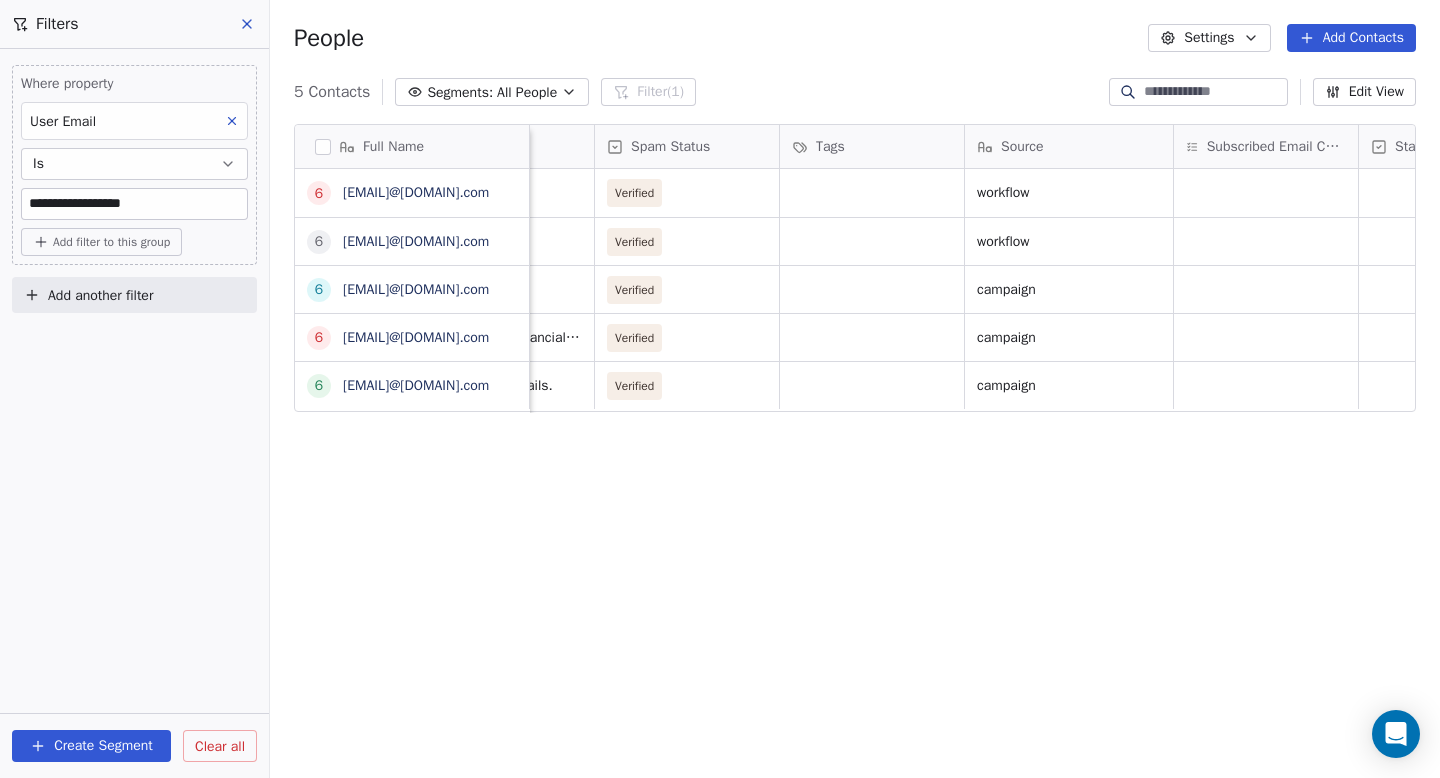 click on "Clear all" at bounding box center (220, 746) 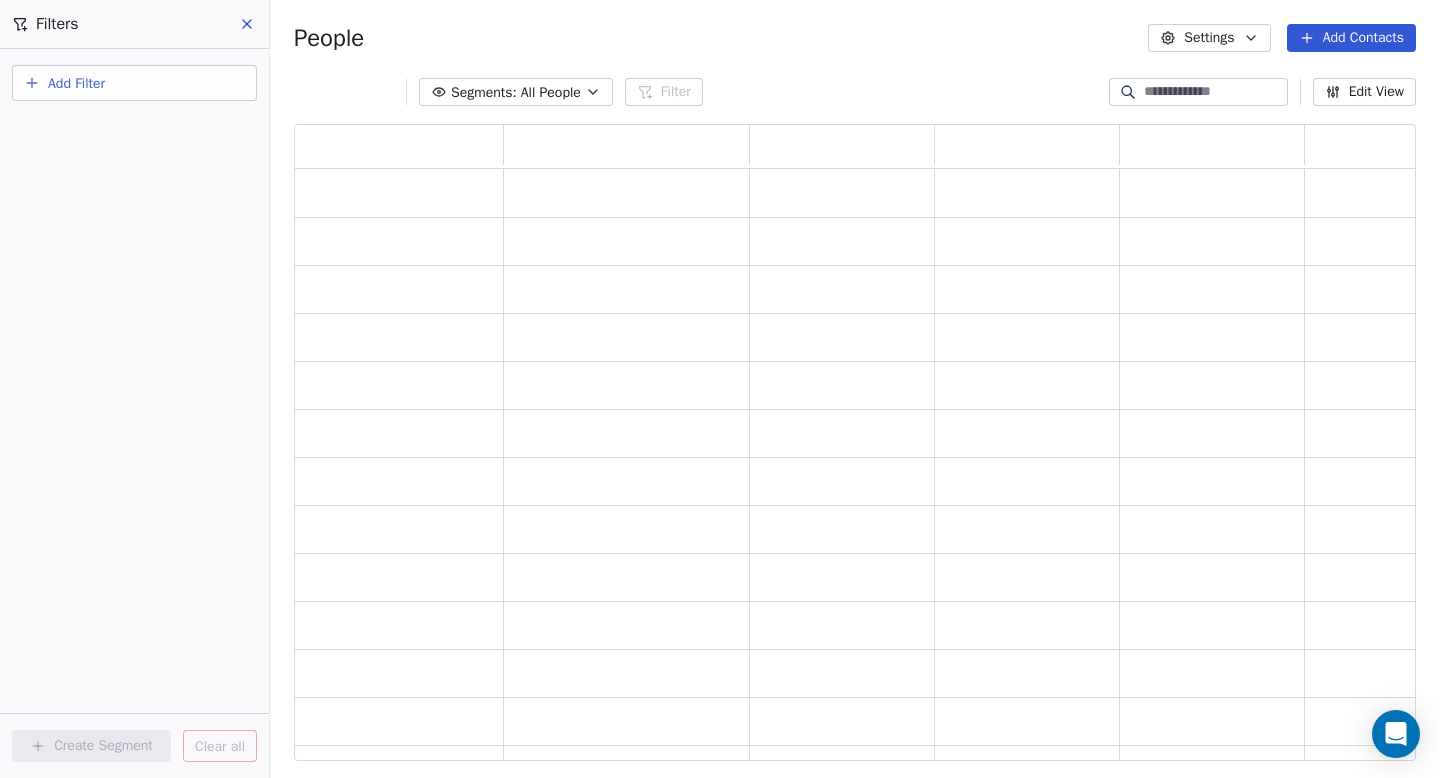 scroll, scrollTop: 1, scrollLeft: 1, axis: both 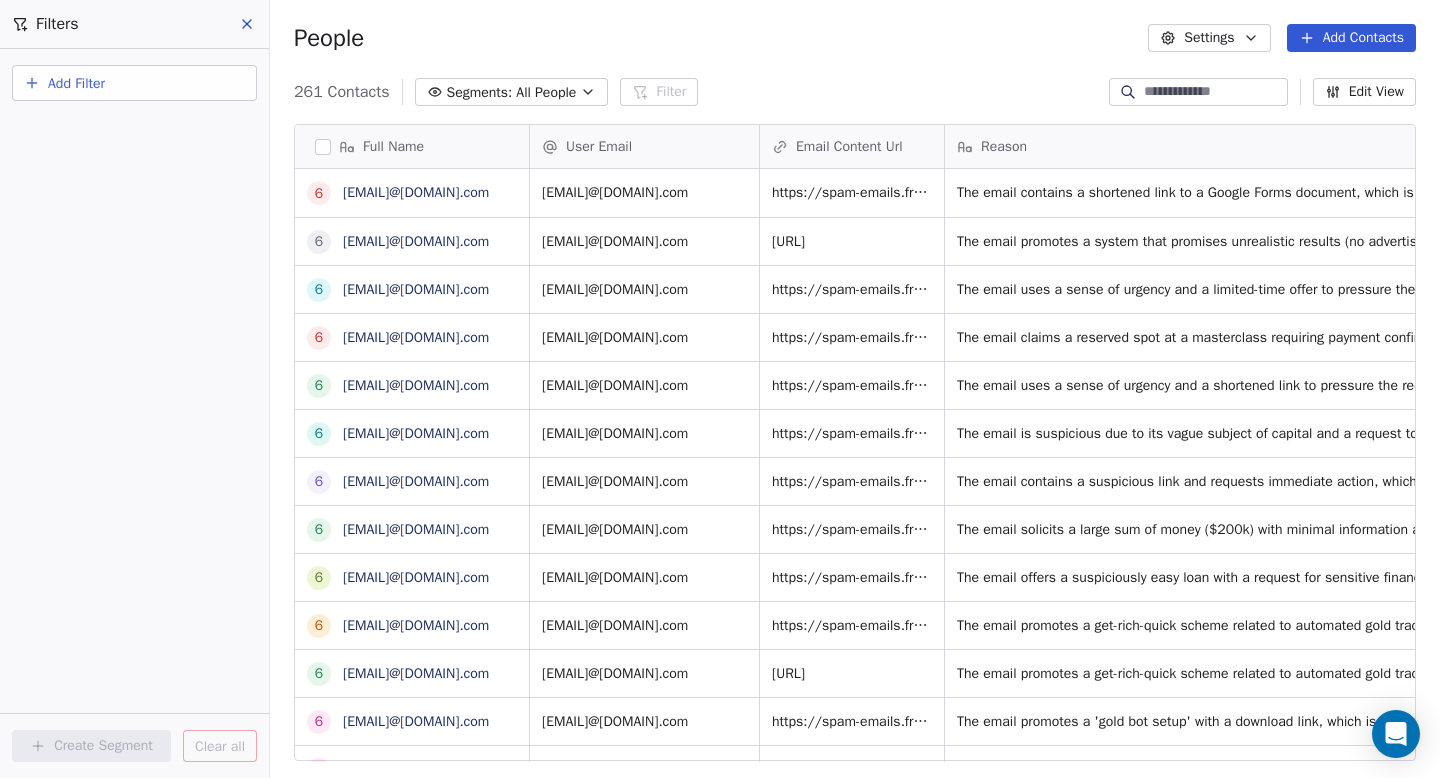click 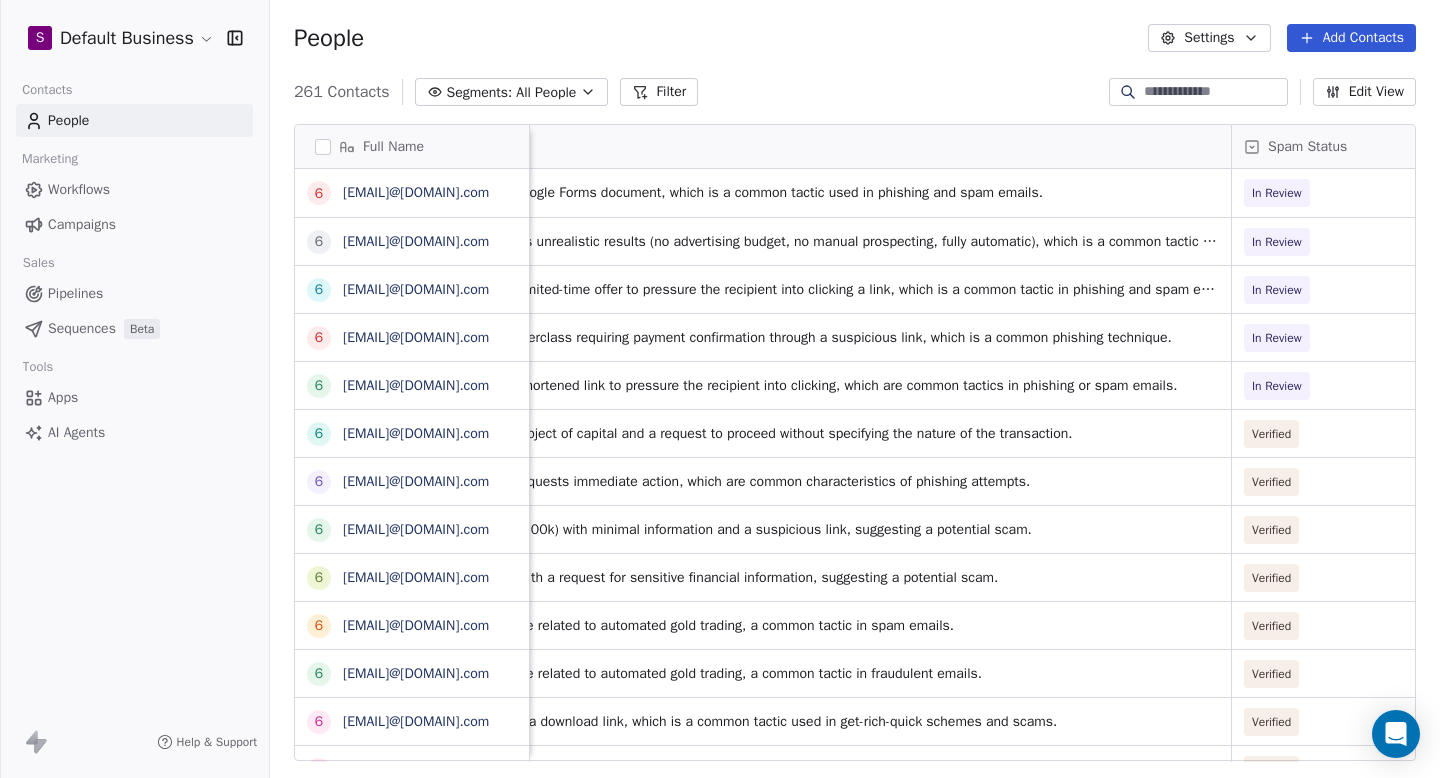 scroll, scrollTop: 0, scrollLeft: 0, axis: both 